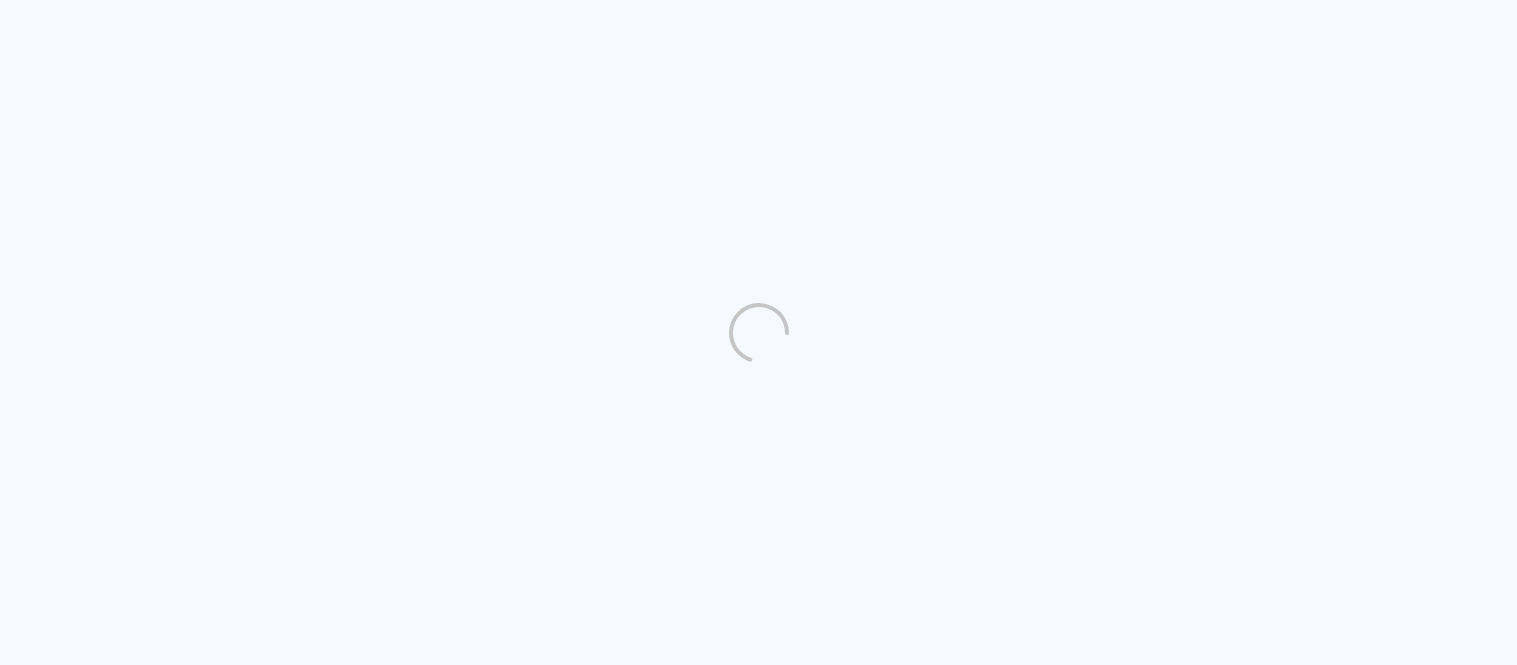 scroll, scrollTop: 0, scrollLeft: 0, axis: both 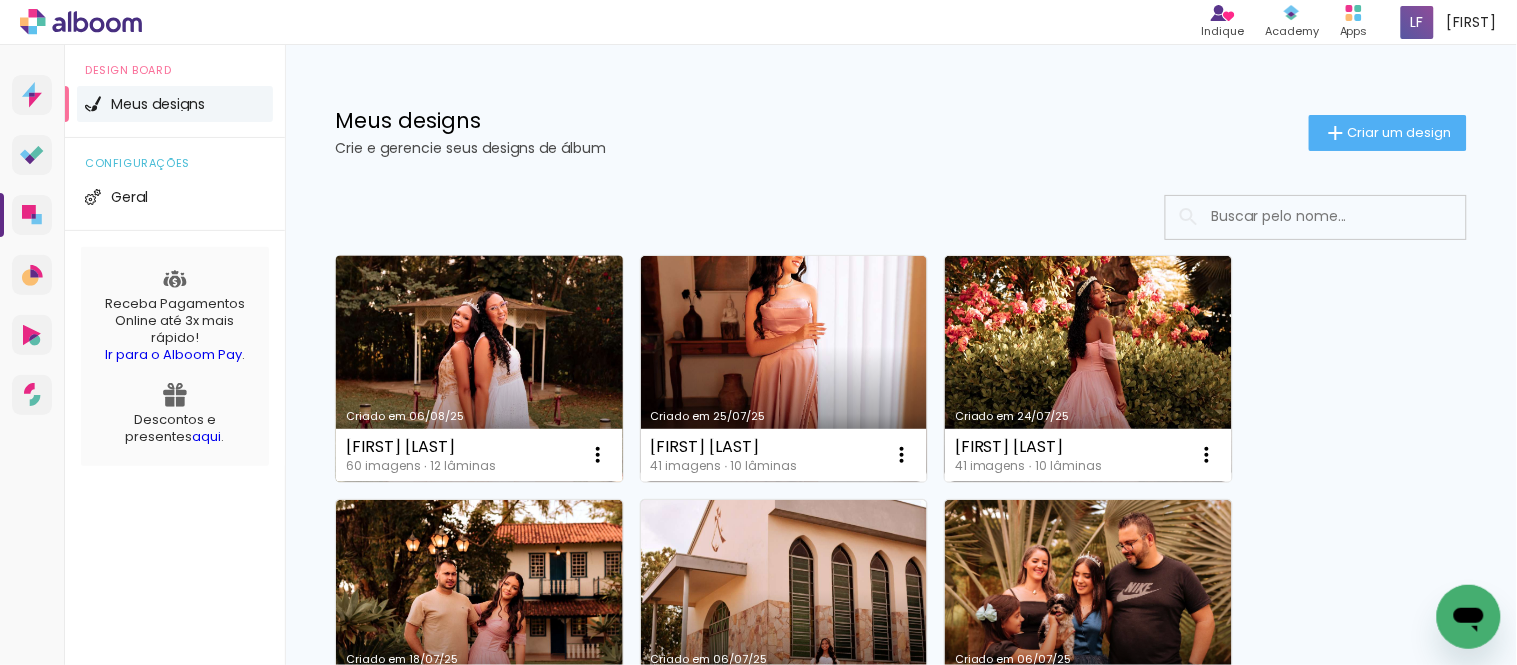 click on "Criado em 06/08/25" at bounding box center (479, 369) 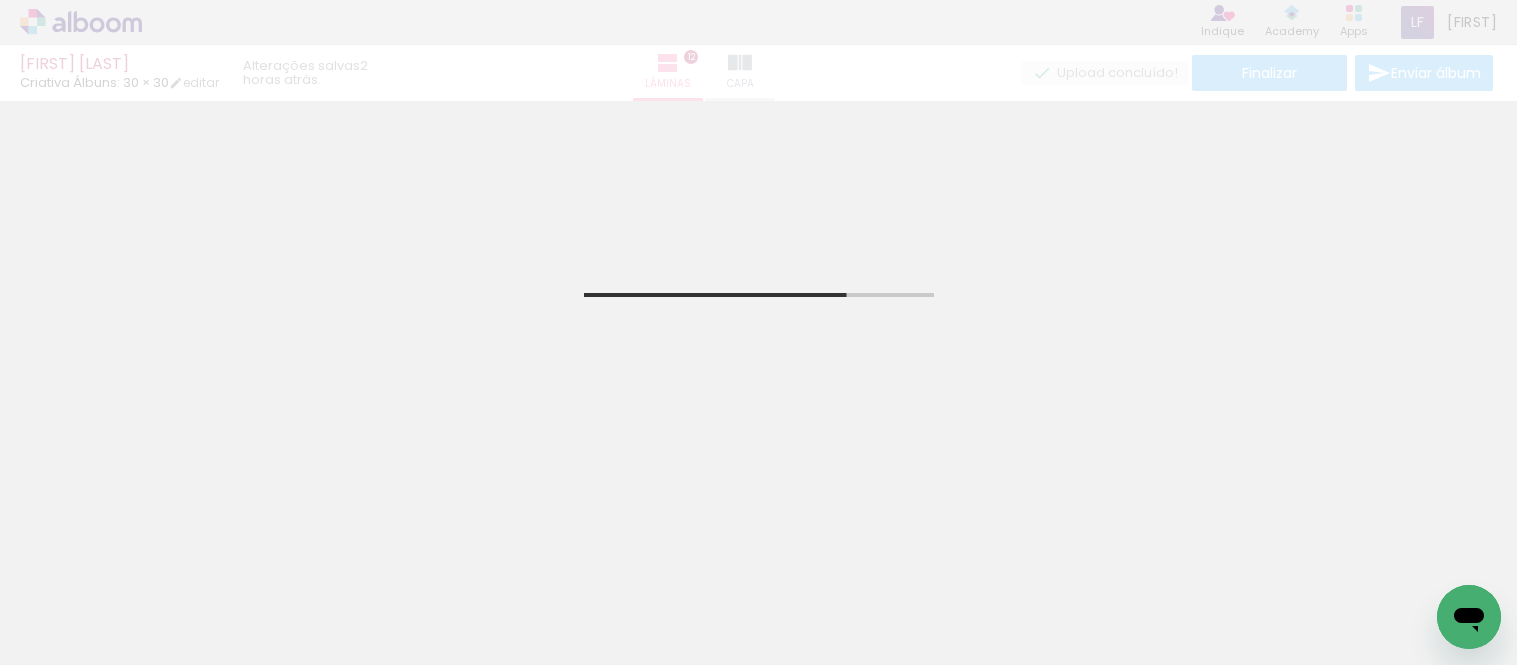 scroll, scrollTop: 0, scrollLeft: 0, axis: both 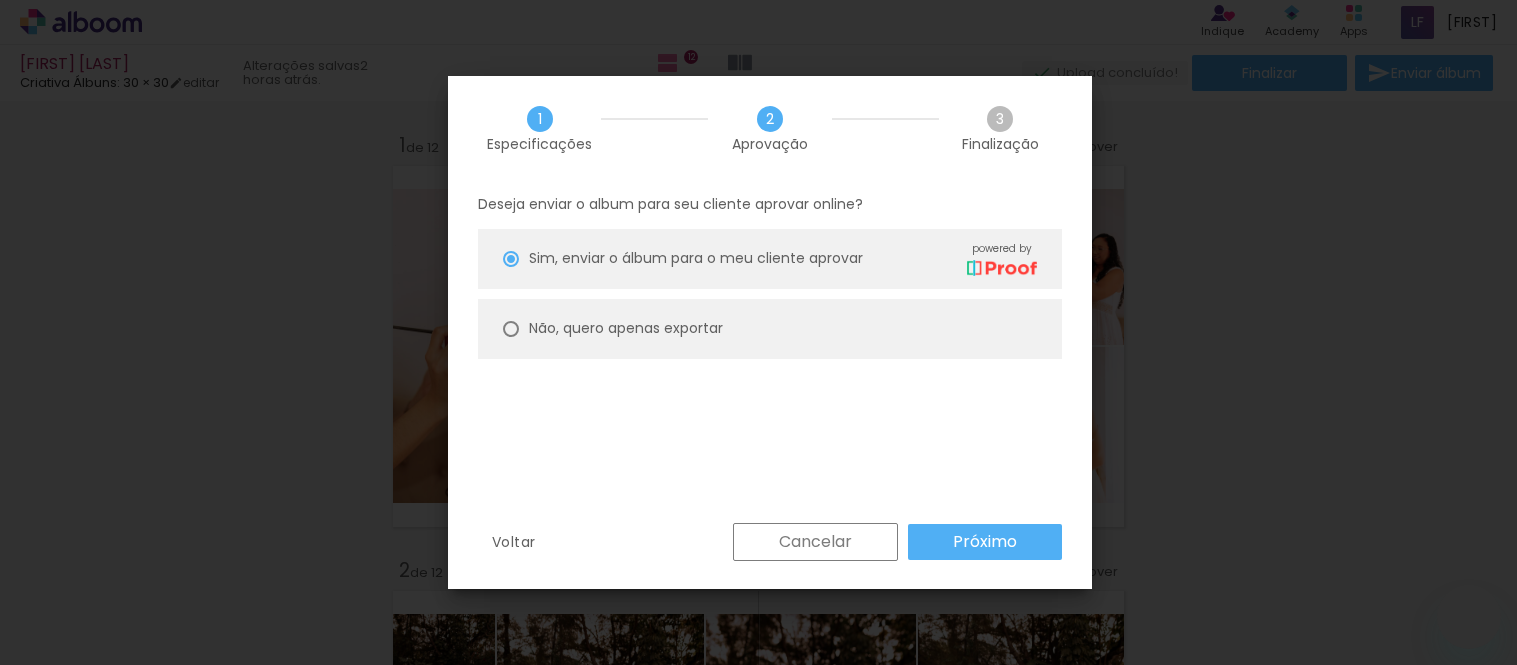 click on "Não, quero apenas exportar" at bounding box center [770, 329] 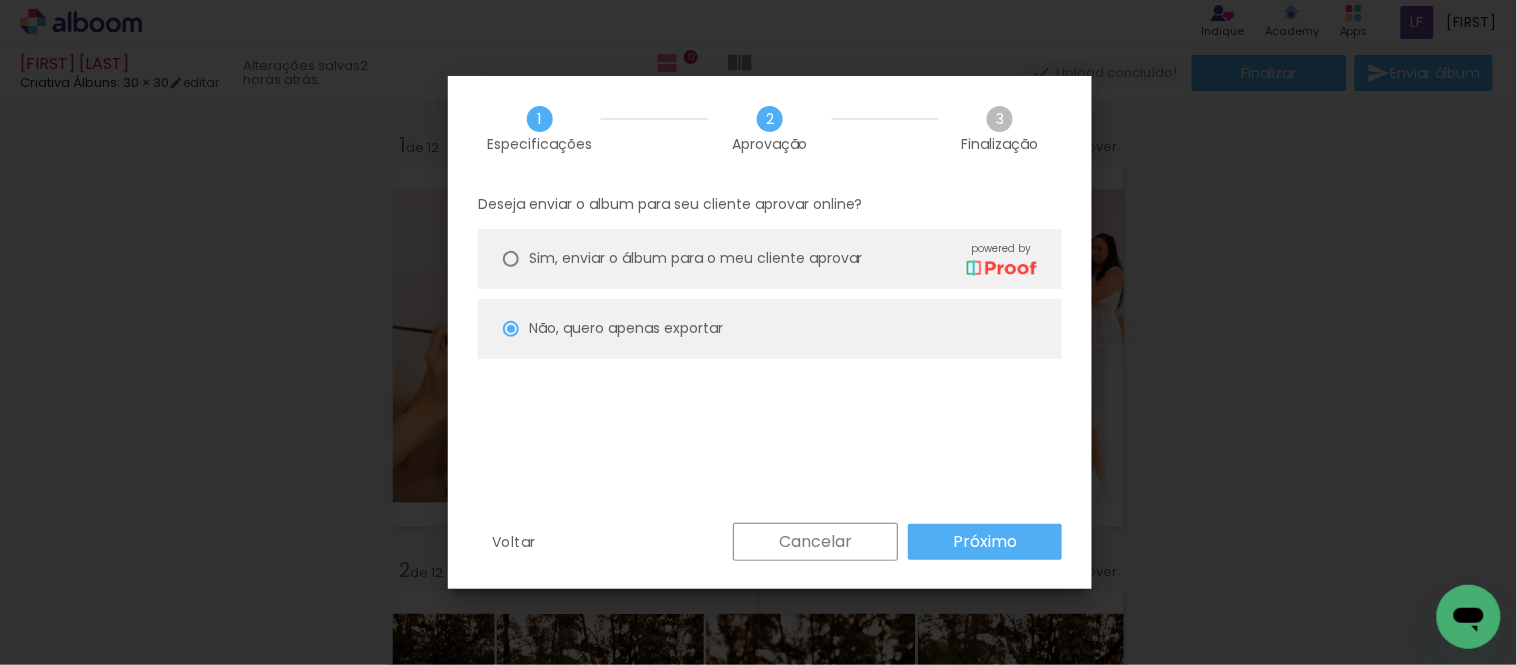 scroll, scrollTop: 0, scrollLeft: 0, axis: both 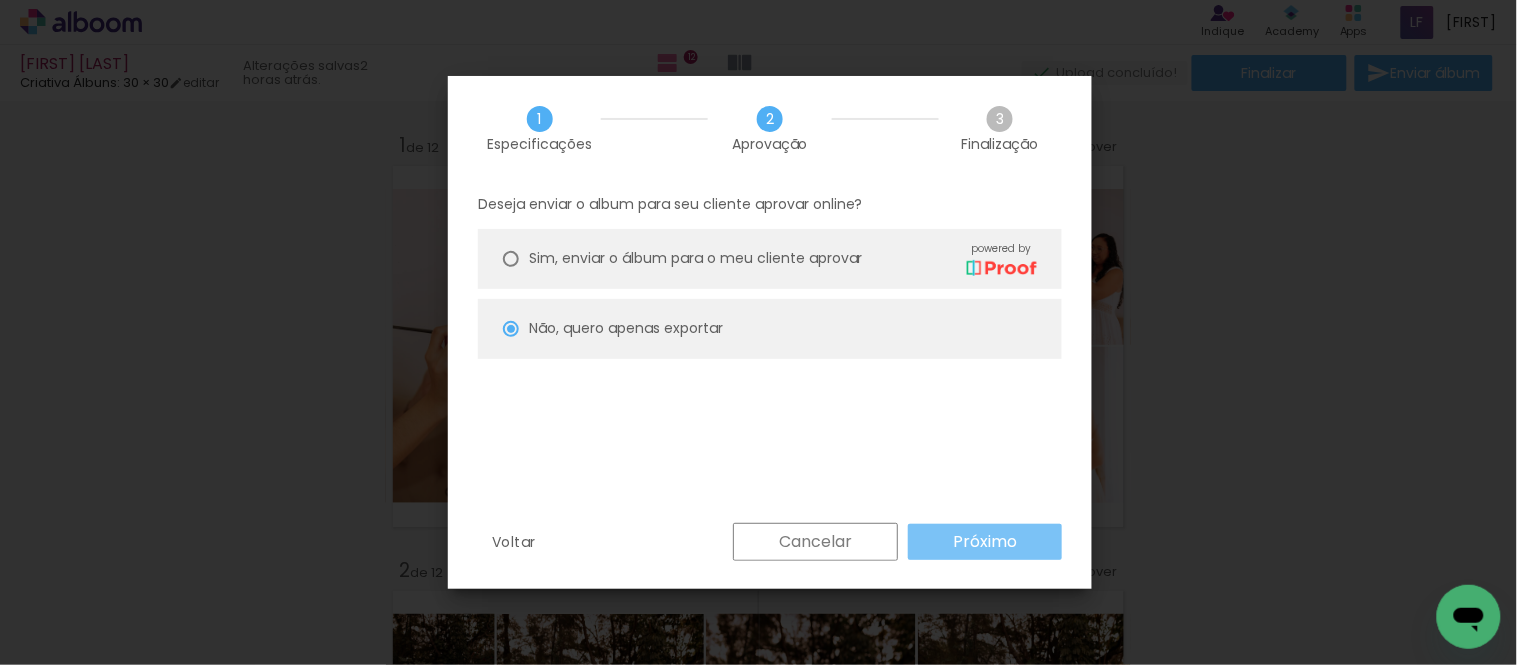 click on "Próximo" at bounding box center (0, 0) 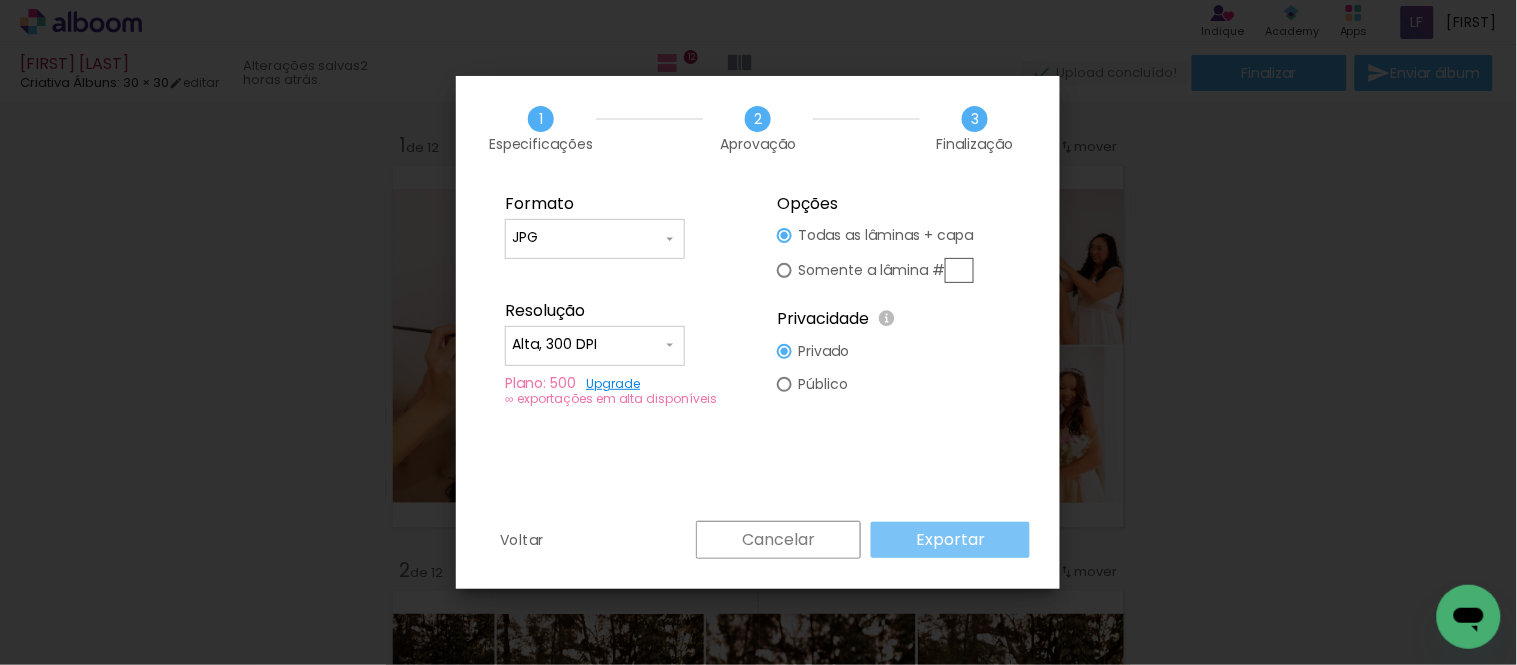 click on "Exportar" at bounding box center [0, 0] 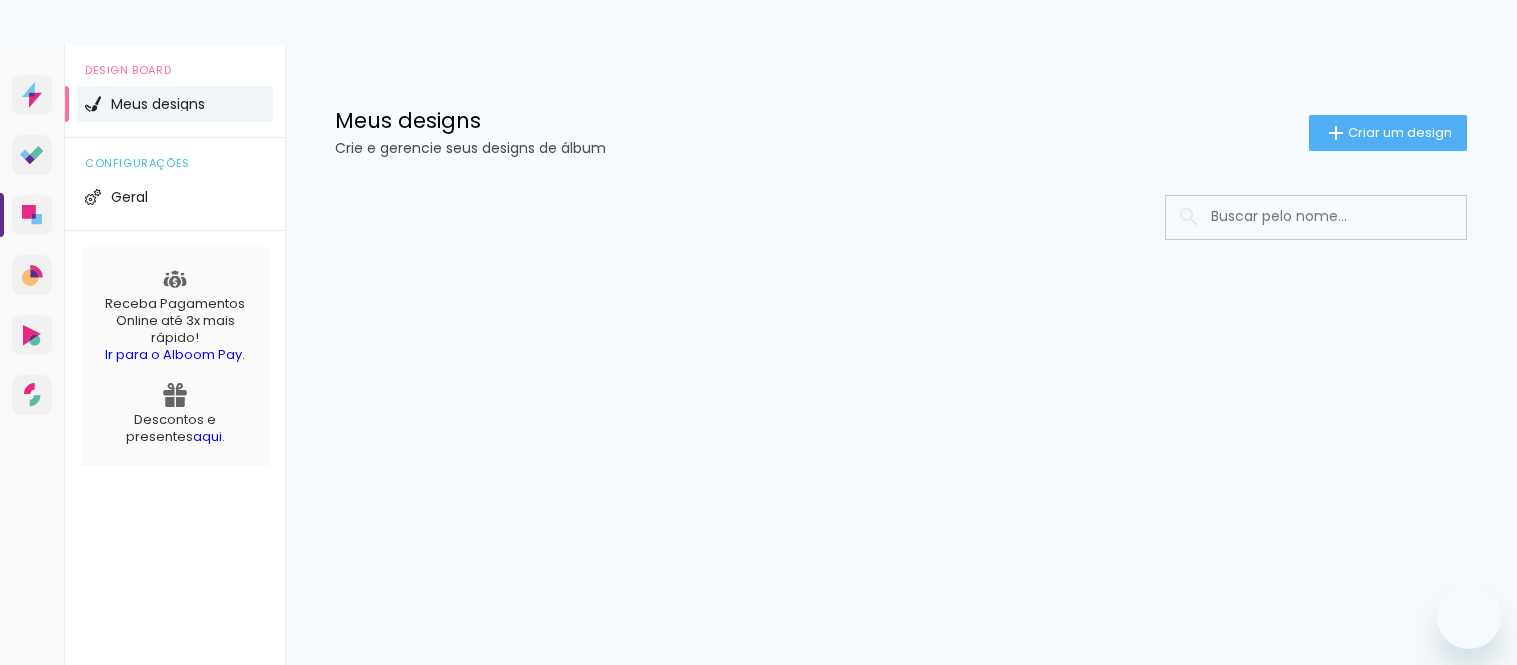 scroll, scrollTop: 0, scrollLeft: 0, axis: both 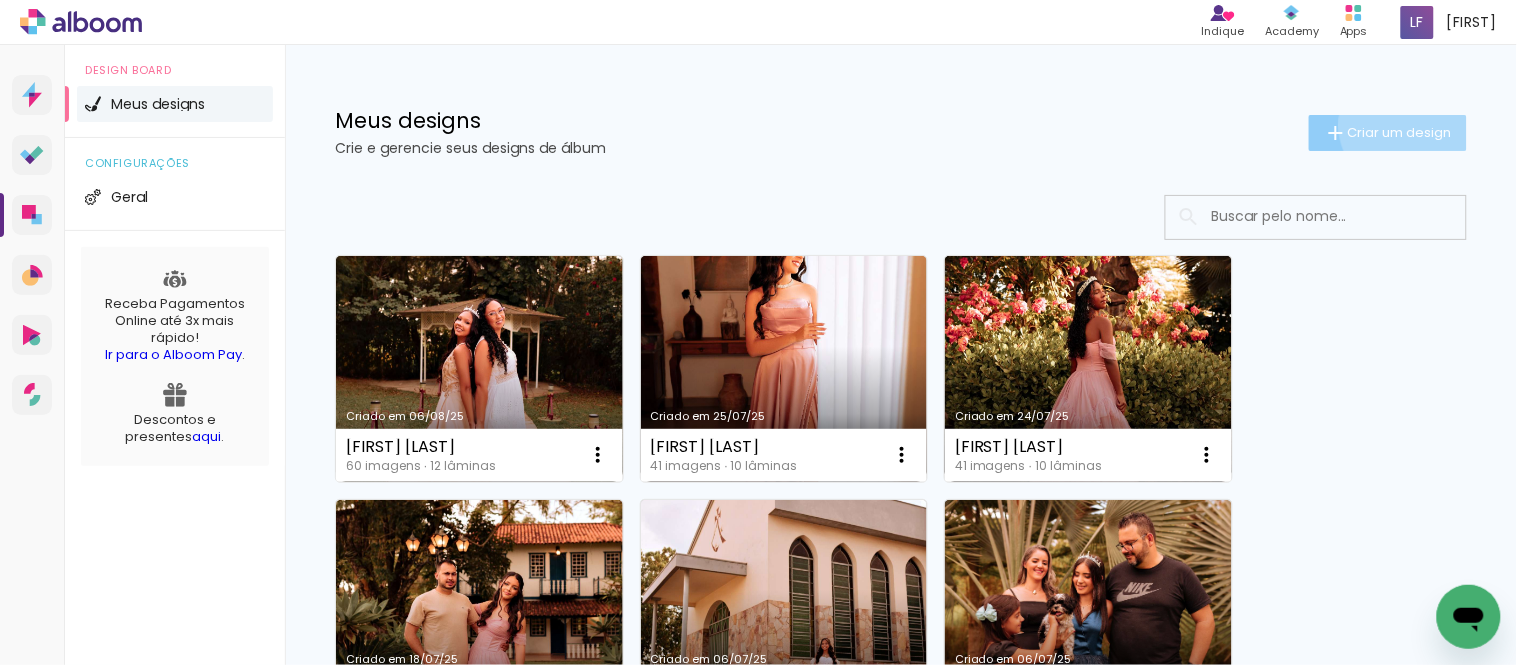click on "Criar um design" 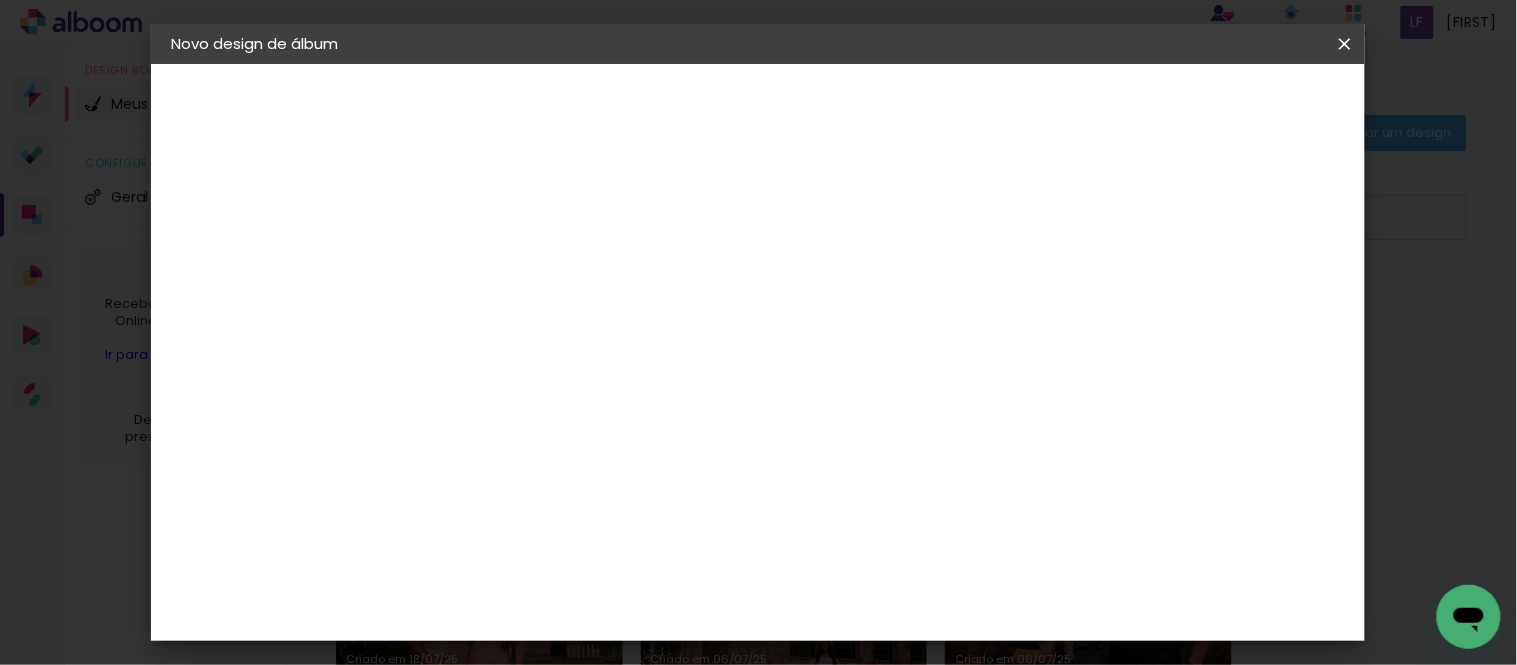 click at bounding box center [498, 268] 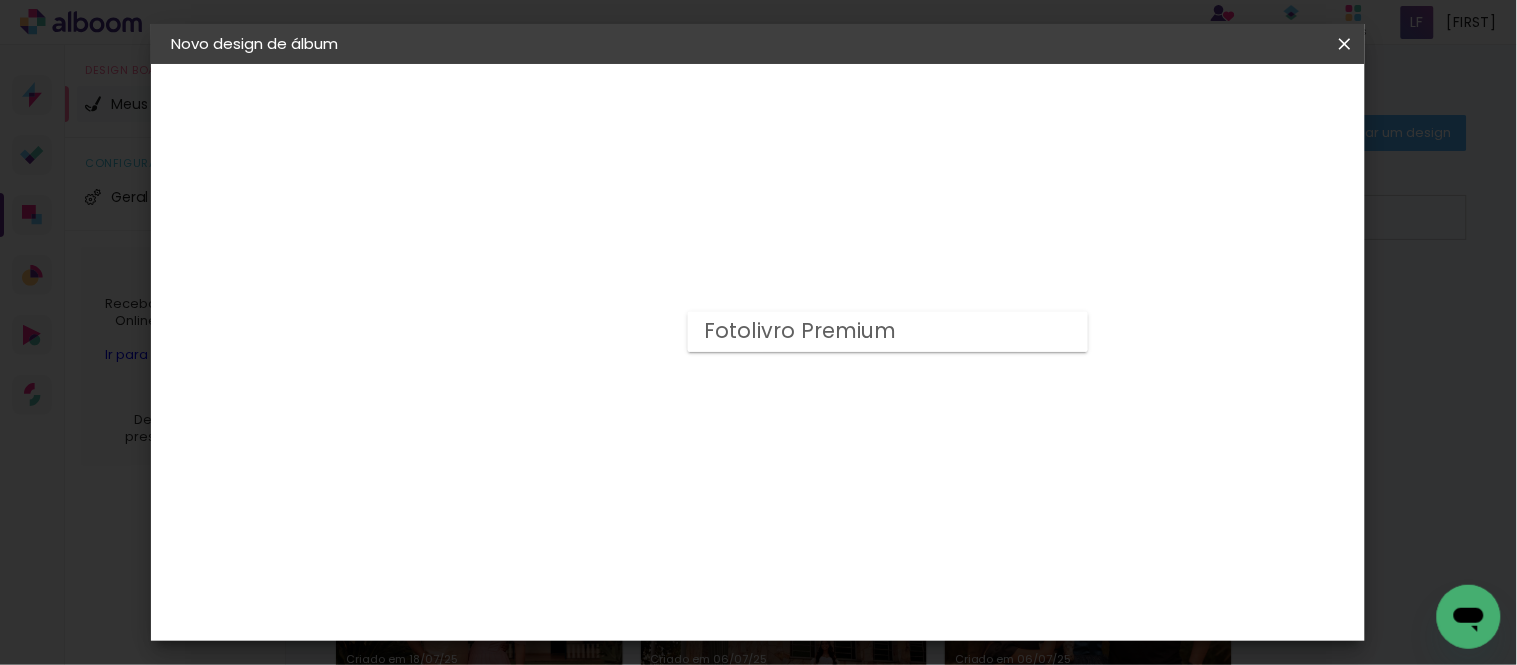 click on "Fotolivro Premium" at bounding box center [888, 332] 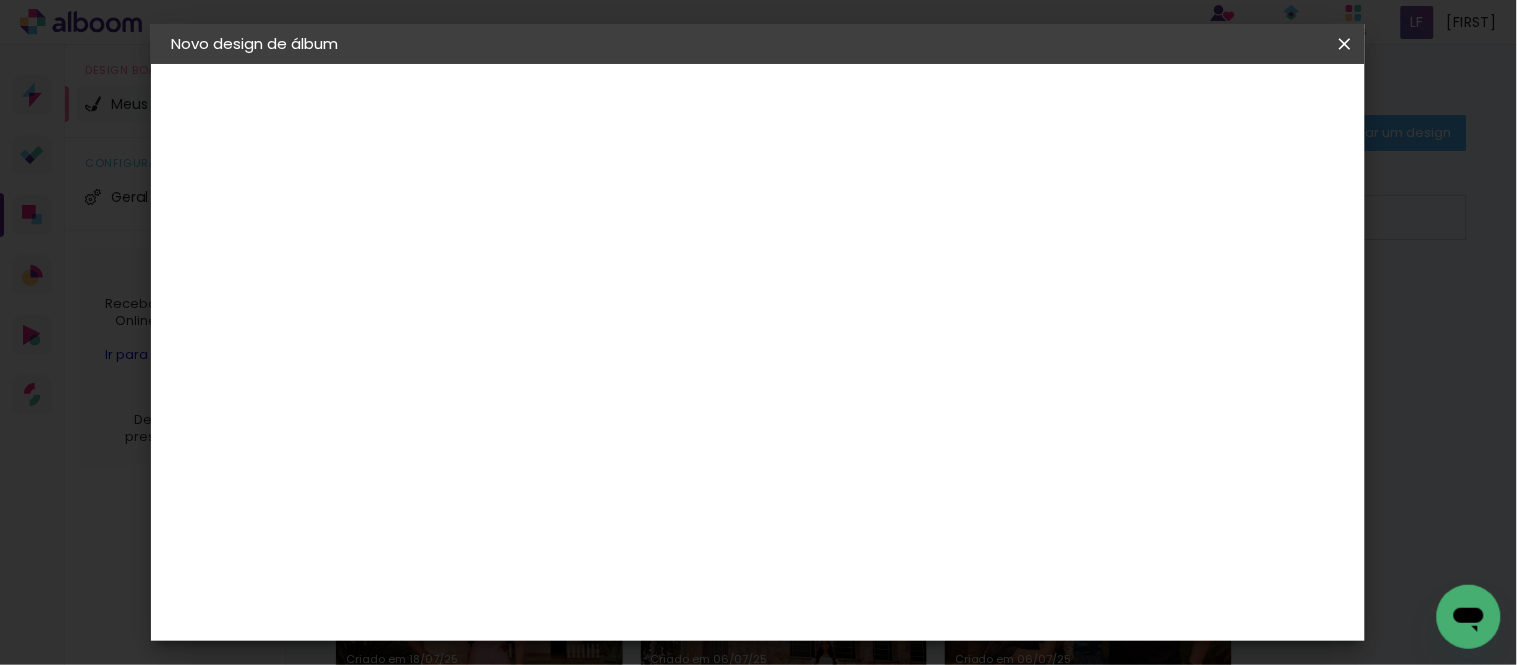 scroll, scrollTop: 503, scrollLeft: 0, axis: vertical 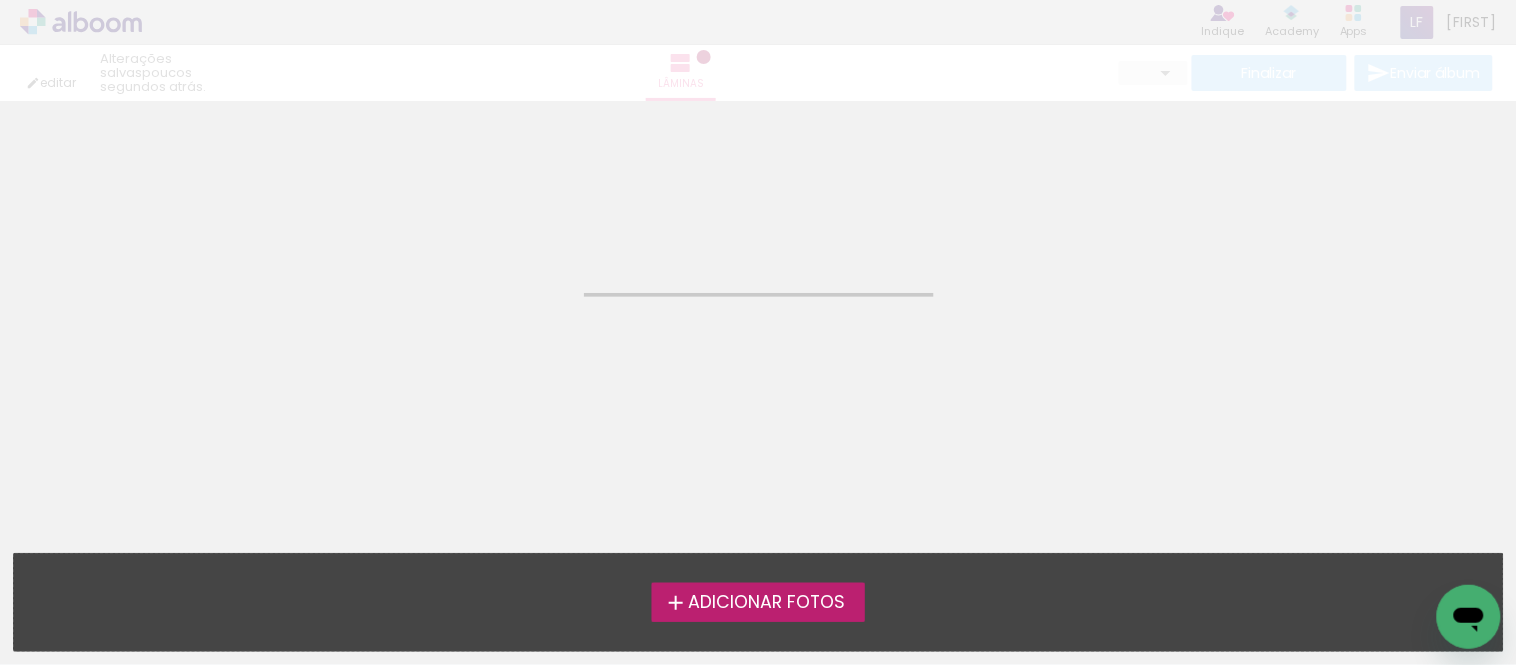 click on "Adicionar Fotos" at bounding box center [766, 603] 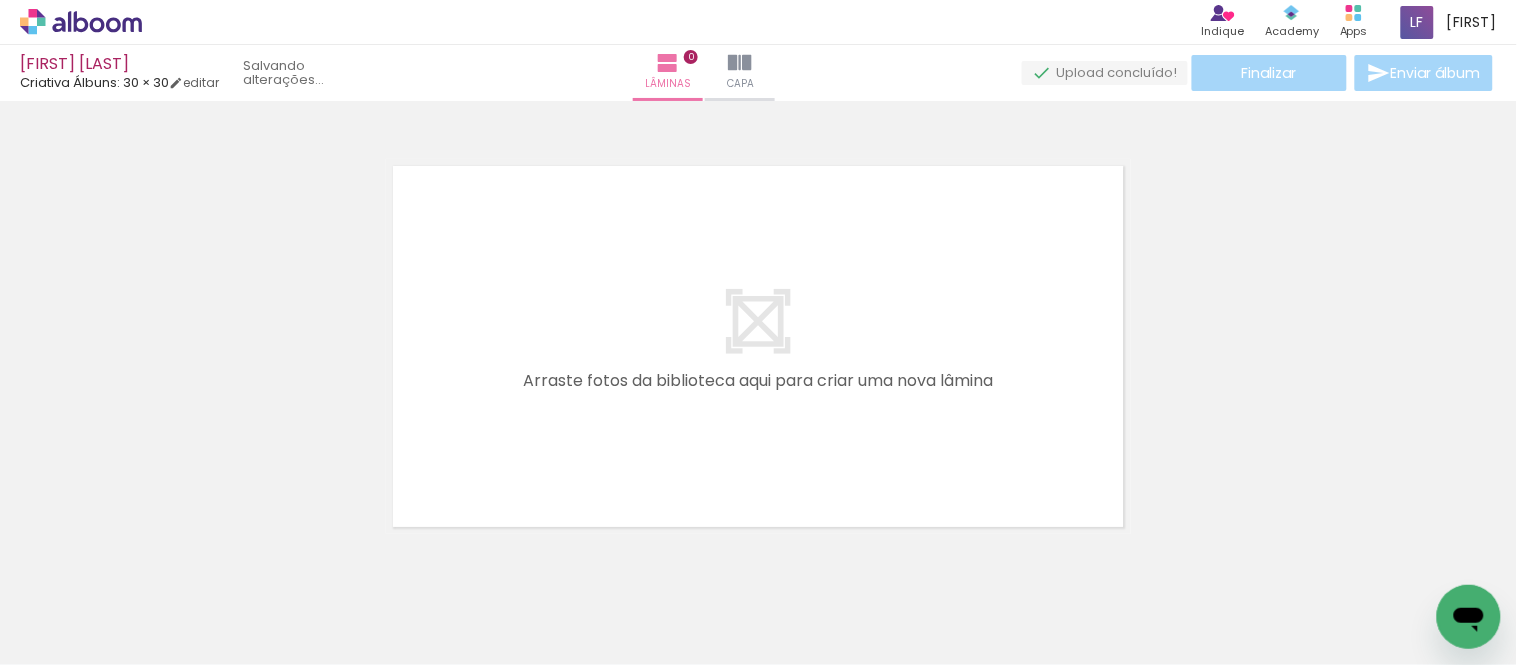 scroll, scrollTop: 25, scrollLeft: 0, axis: vertical 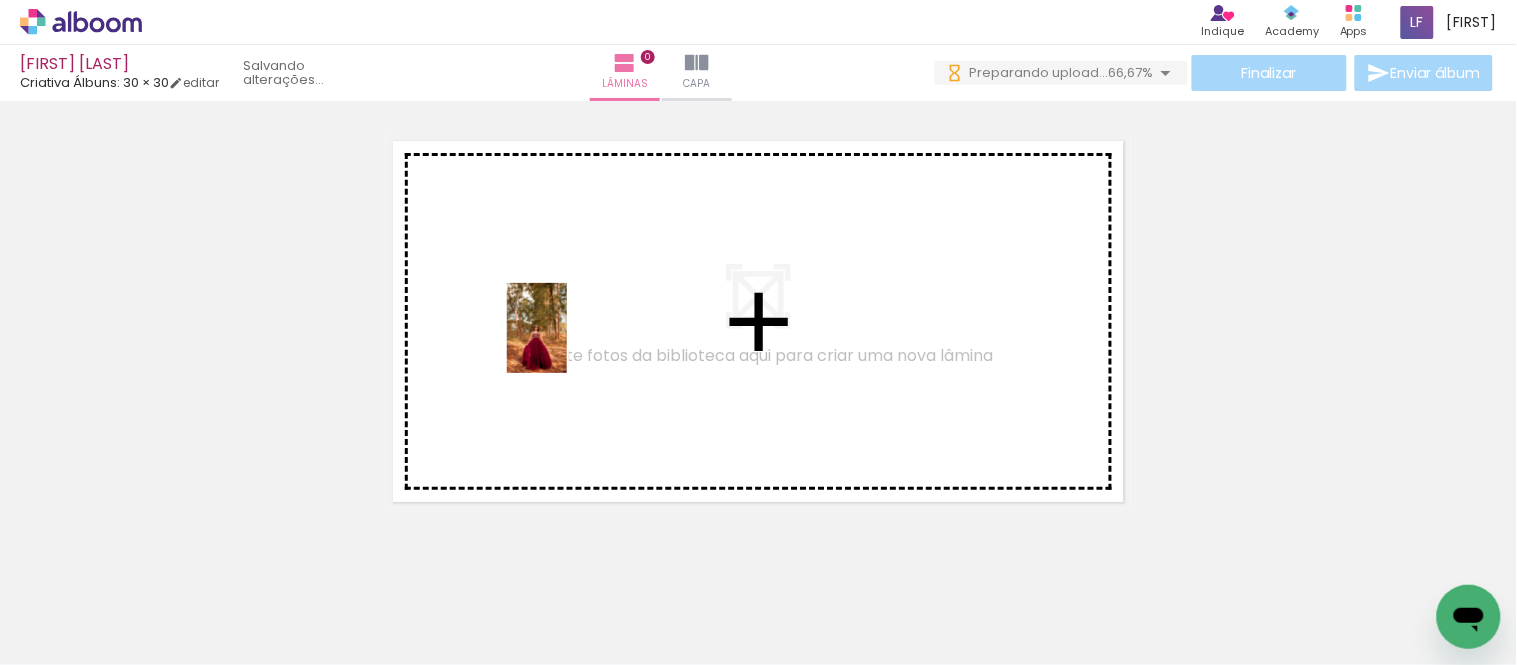 drag, startPoint x: 206, startPoint y: 626, endPoint x: 567, endPoint y: 343, distance: 458.7047 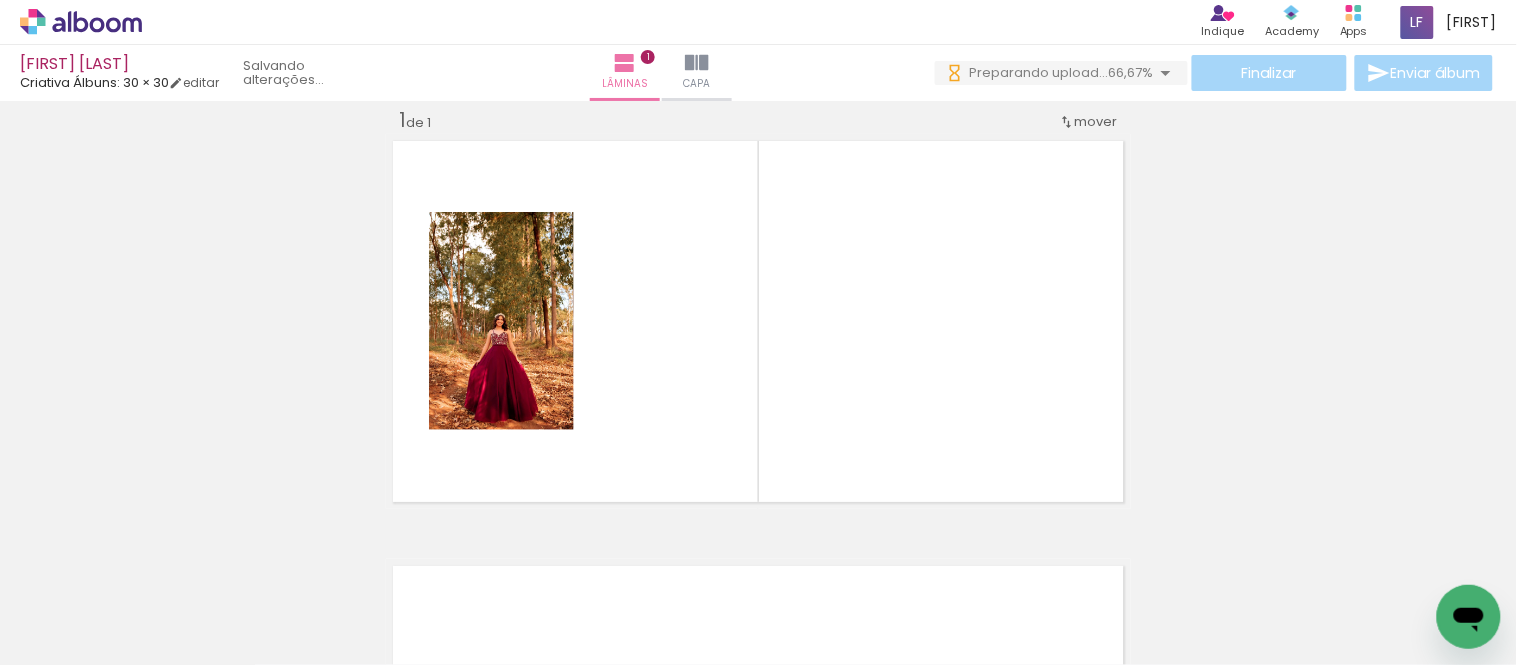 scroll, scrollTop: 25, scrollLeft: 0, axis: vertical 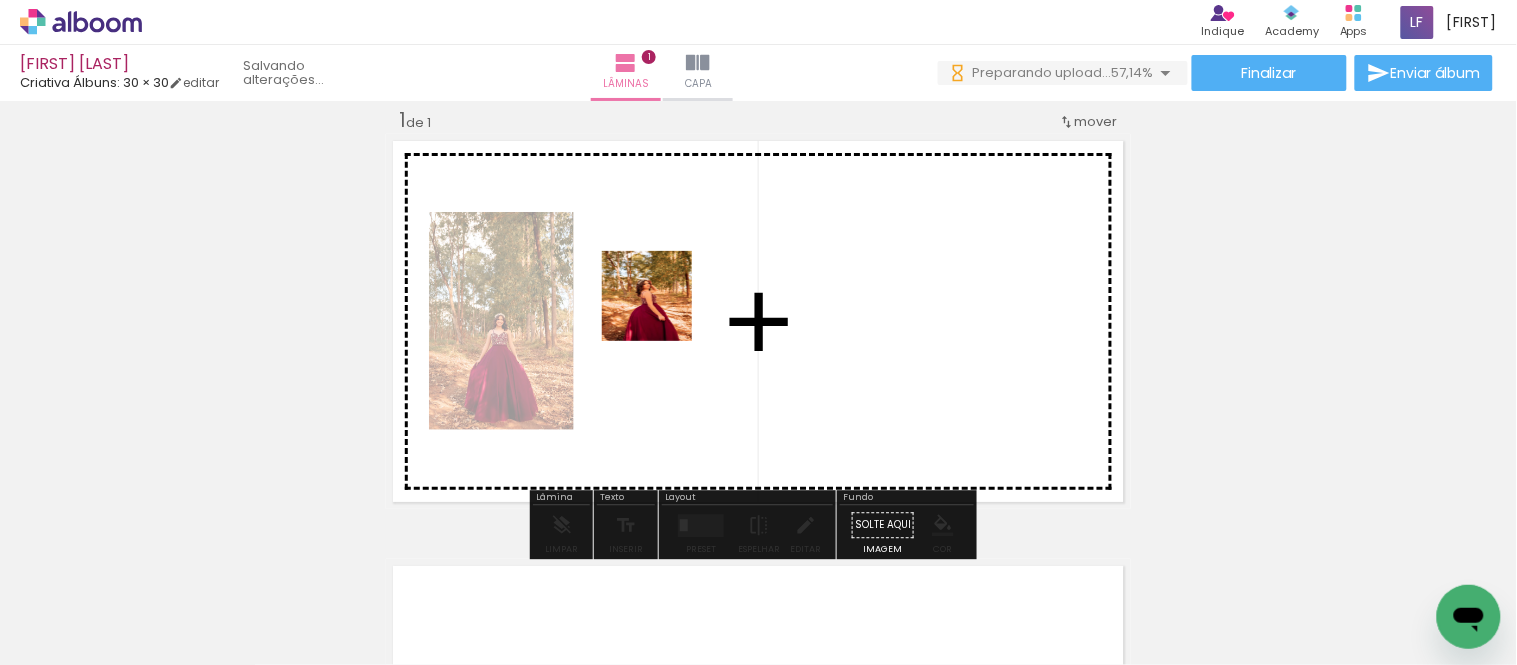 drag, startPoint x: 322, startPoint y: 625, endPoint x: 673, endPoint y: 308, distance: 472.95877 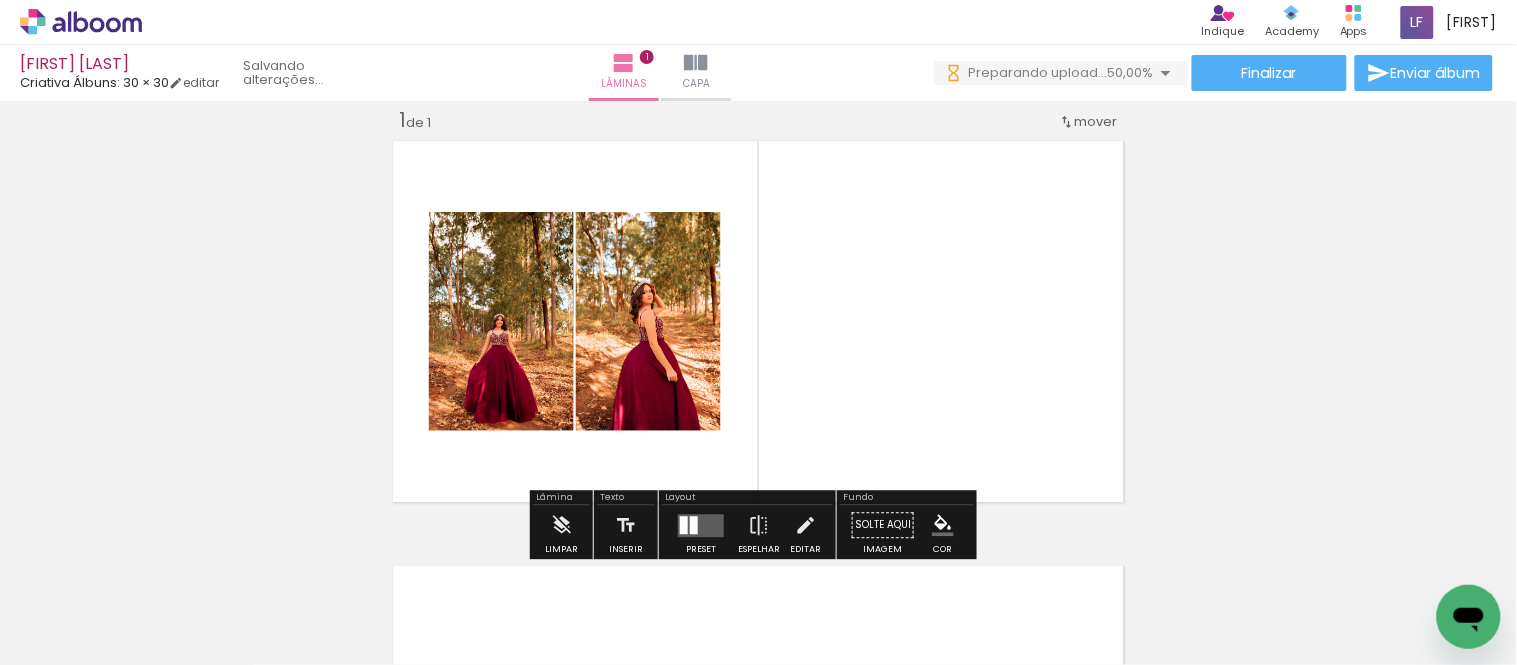scroll, scrollTop: 0, scrollLeft: 0, axis: both 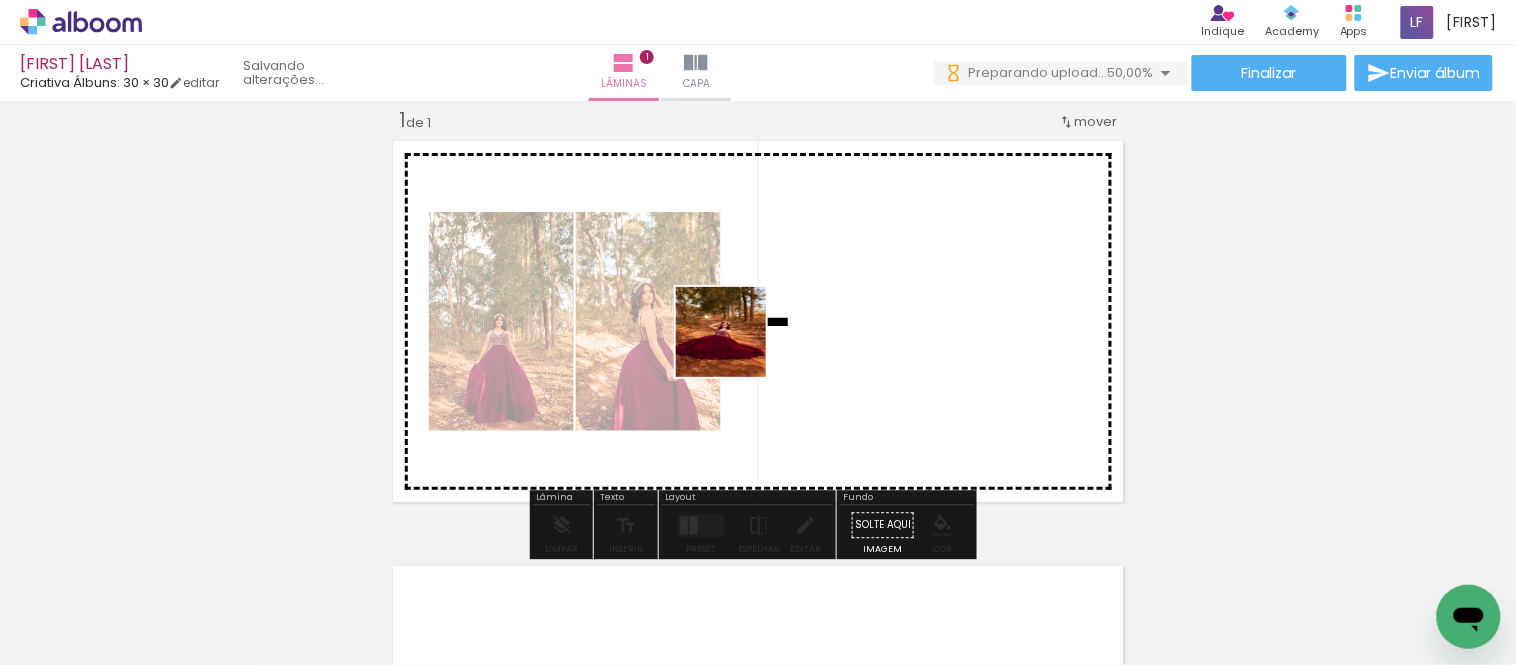 drag, startPoint x: 452, startPoint y: 618, endPoint x: 776, endPoint y: 320, distance: 440.2045 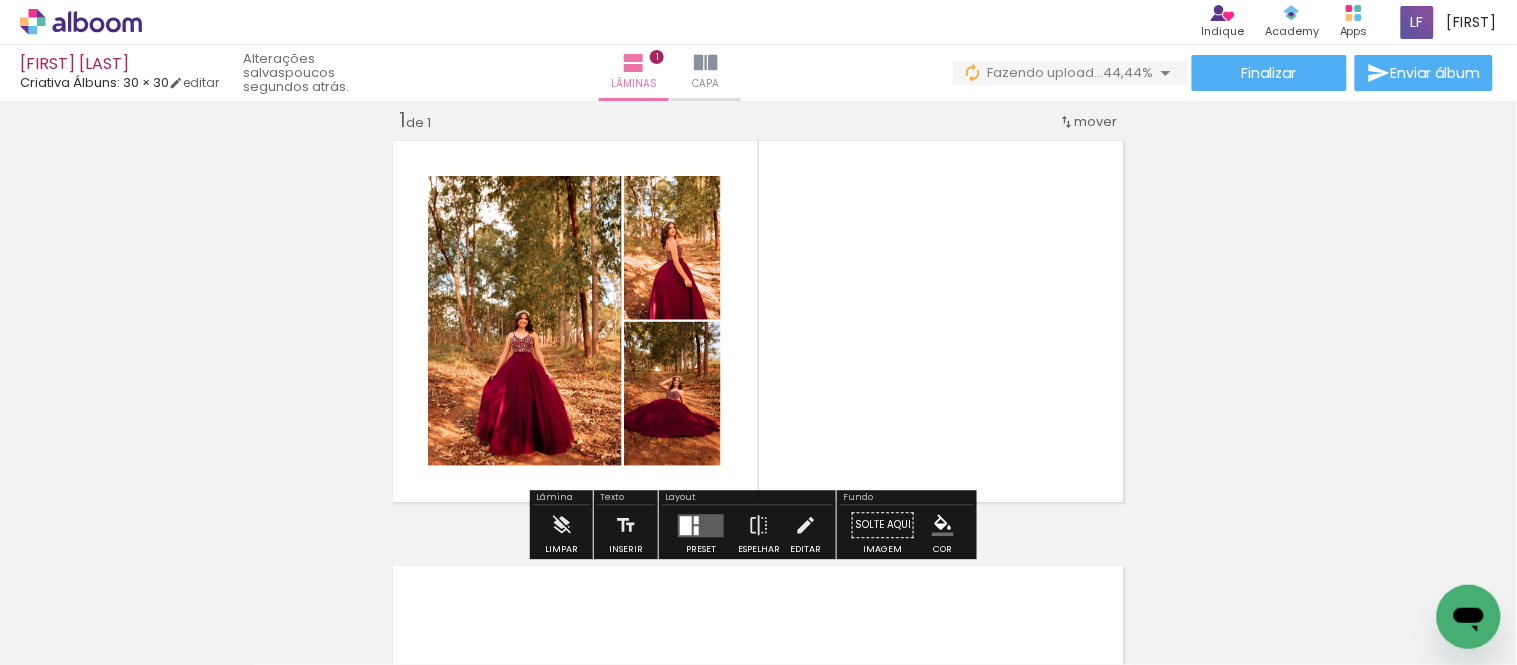 scroll, scrollTop: 0, scrollLeft: 0, axis: both 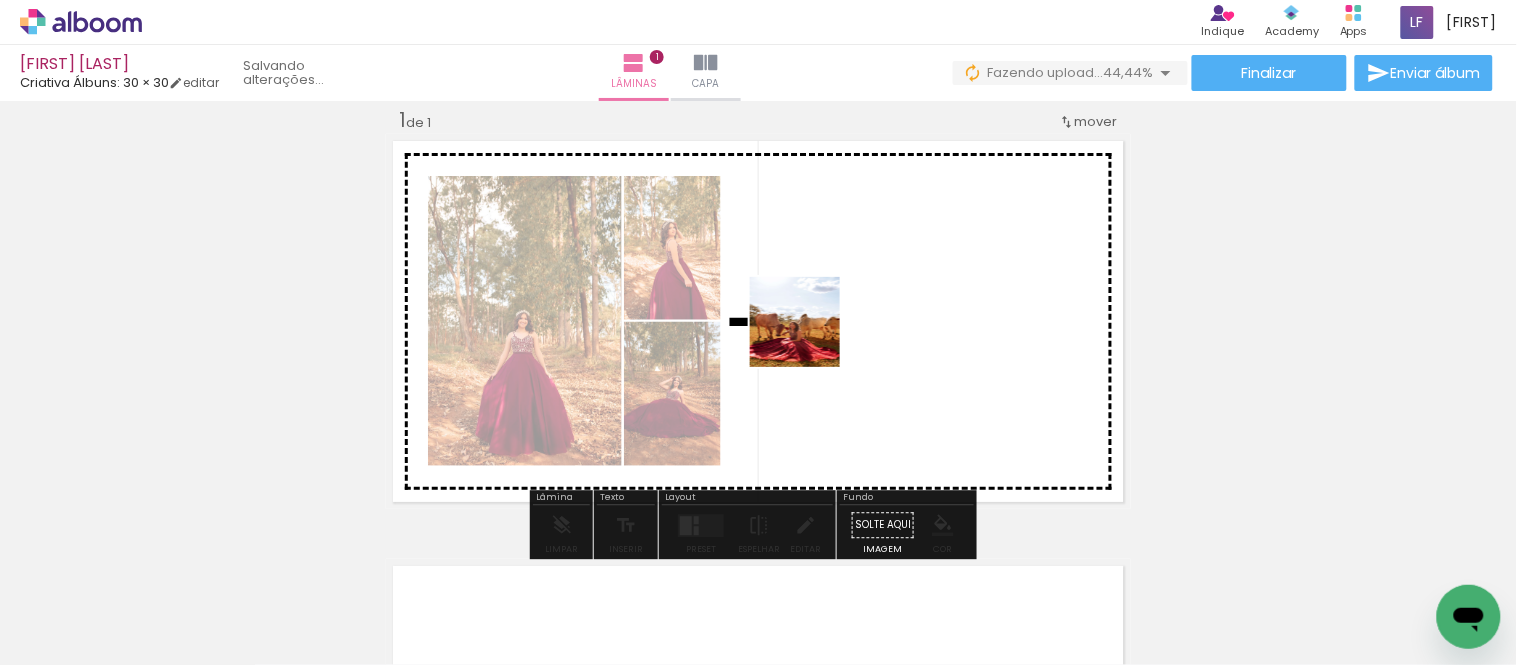 drag, startPoint x: 535, startPoint y: 615, endPoint x: 827, endPoint y: 316, distance: 417.9294 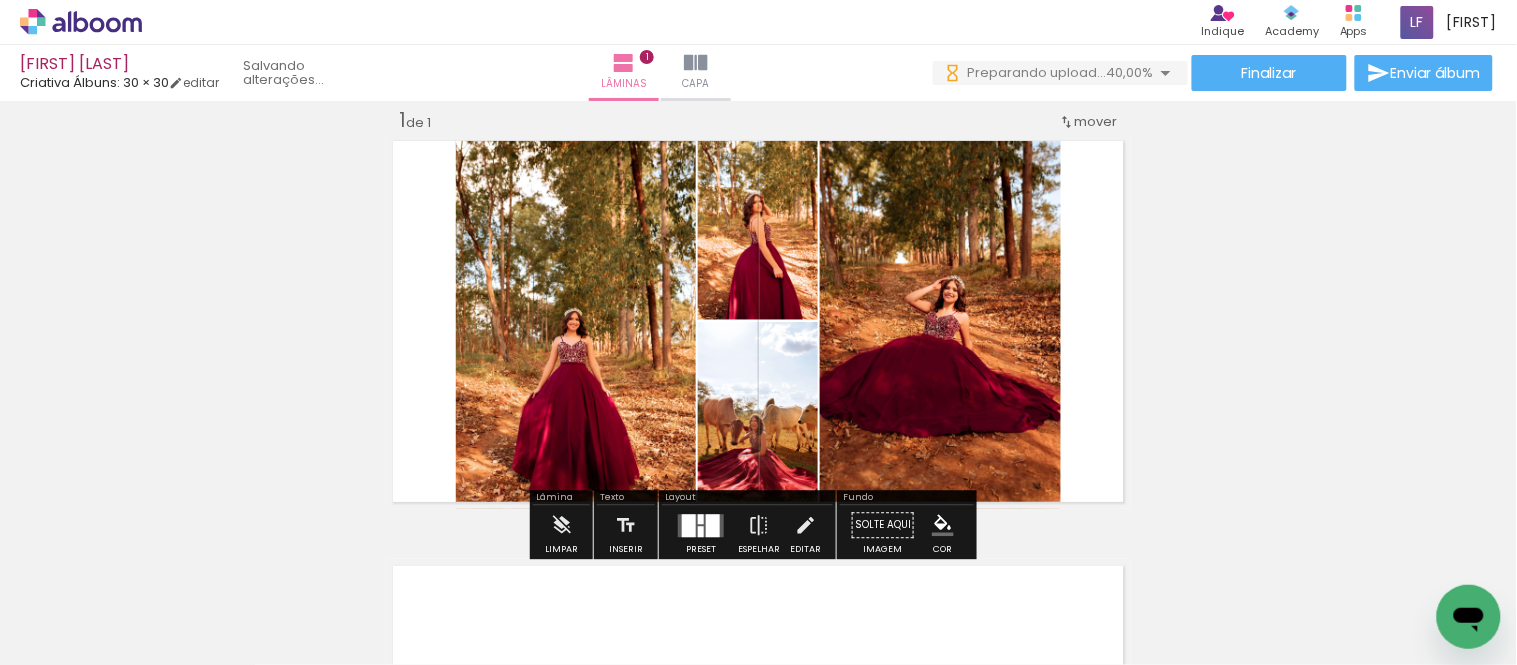 scroll, scrollTop: 0, scrollLeft: 0, axis: both 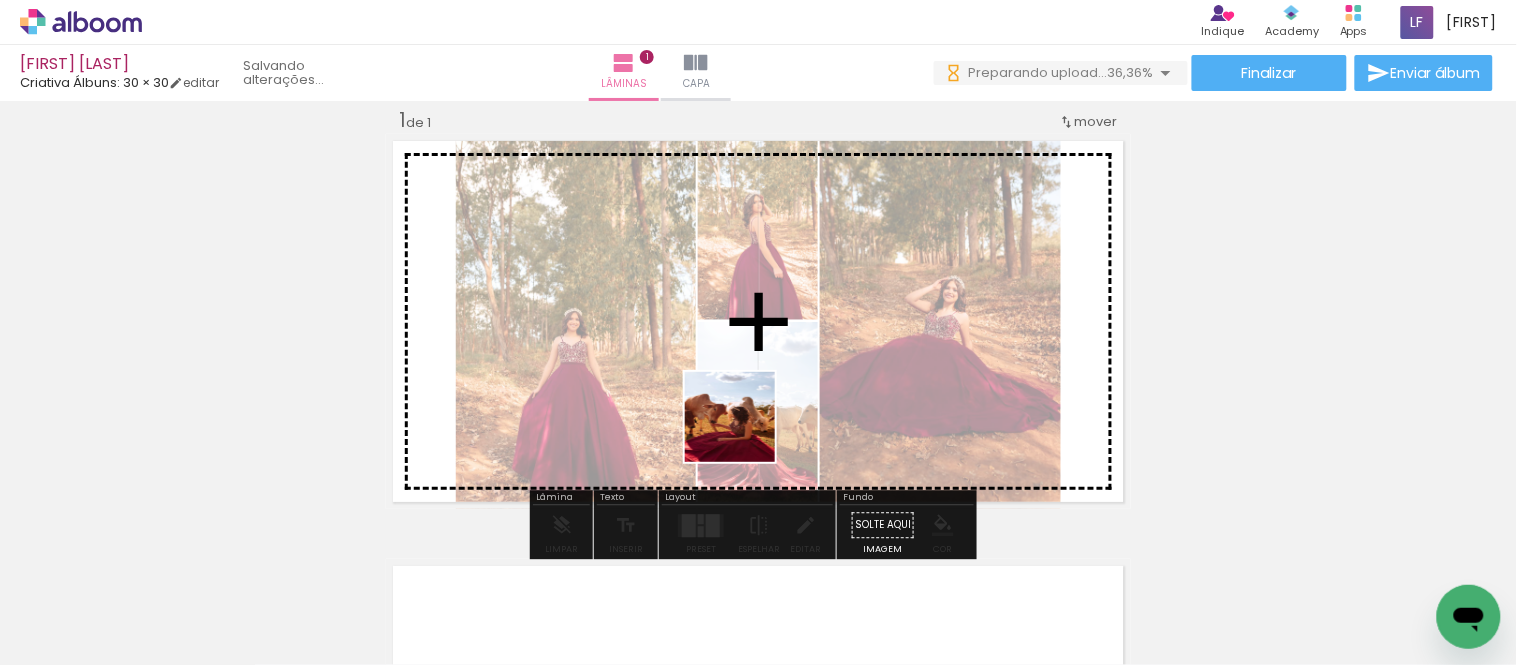 drag, startPoint x: 655, startPoint y: 613, endPoint x: 835, endPoint y: 447, distance: 244.85915 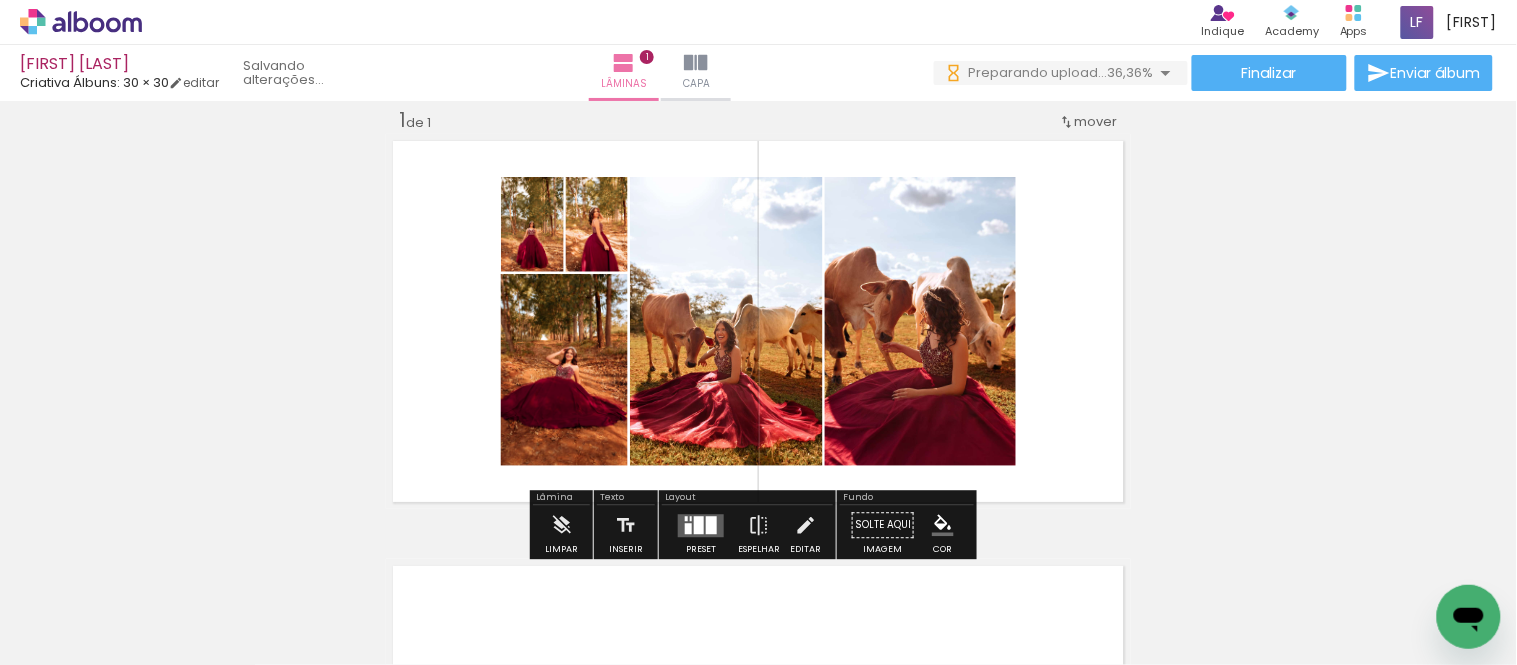 scroll, scrollTop: 0, scrollLeft: 0, axis: both 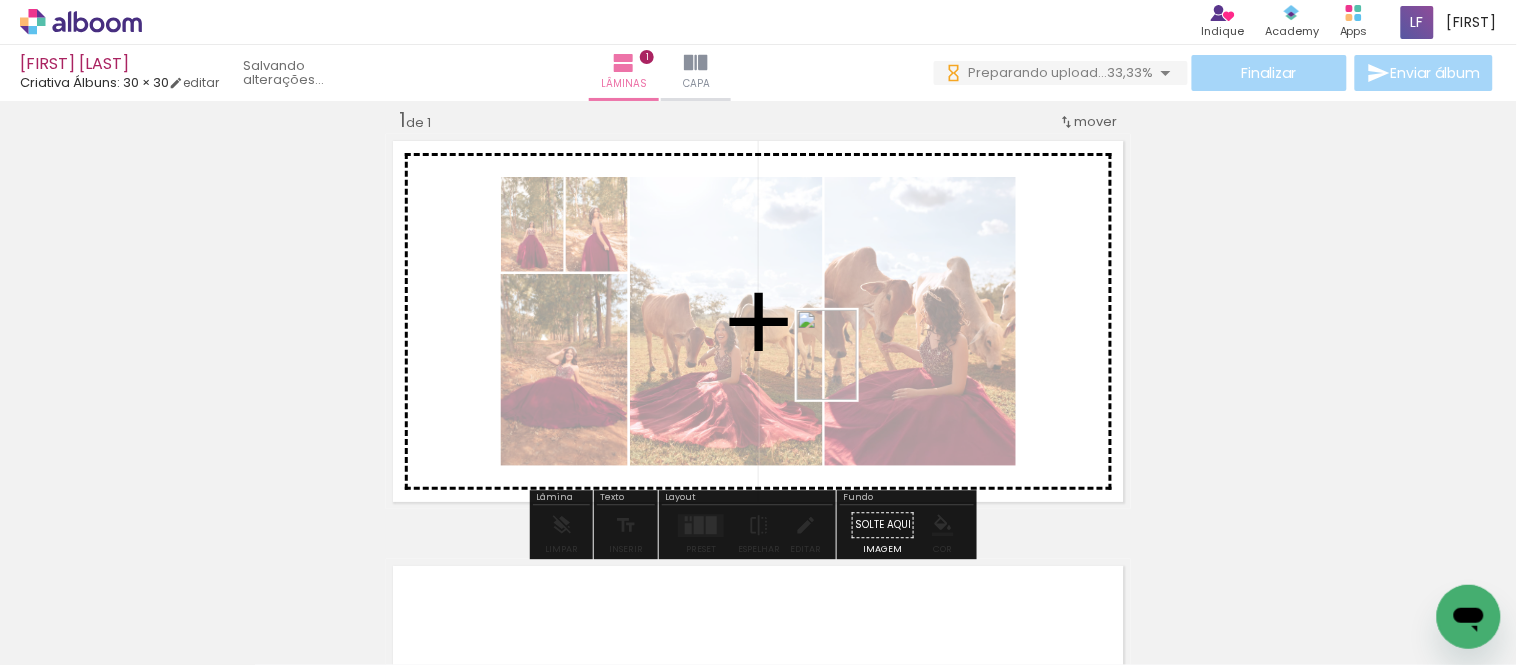 drag, startPoint x: 771, startPoint y: 617, endPoint x: 857, endPoint y: 370, distance: 261.5435 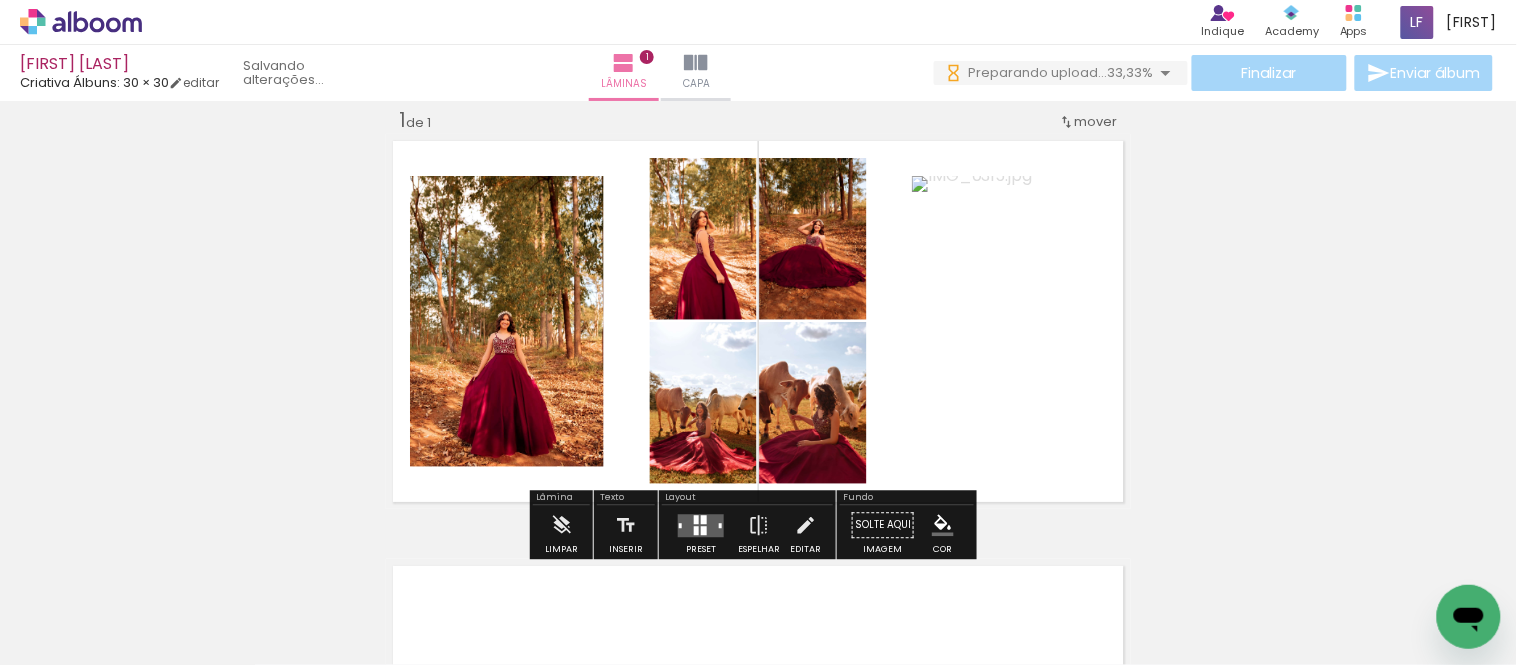 scroll, scrollTop: 0, scrollLeft: 0, axis: both 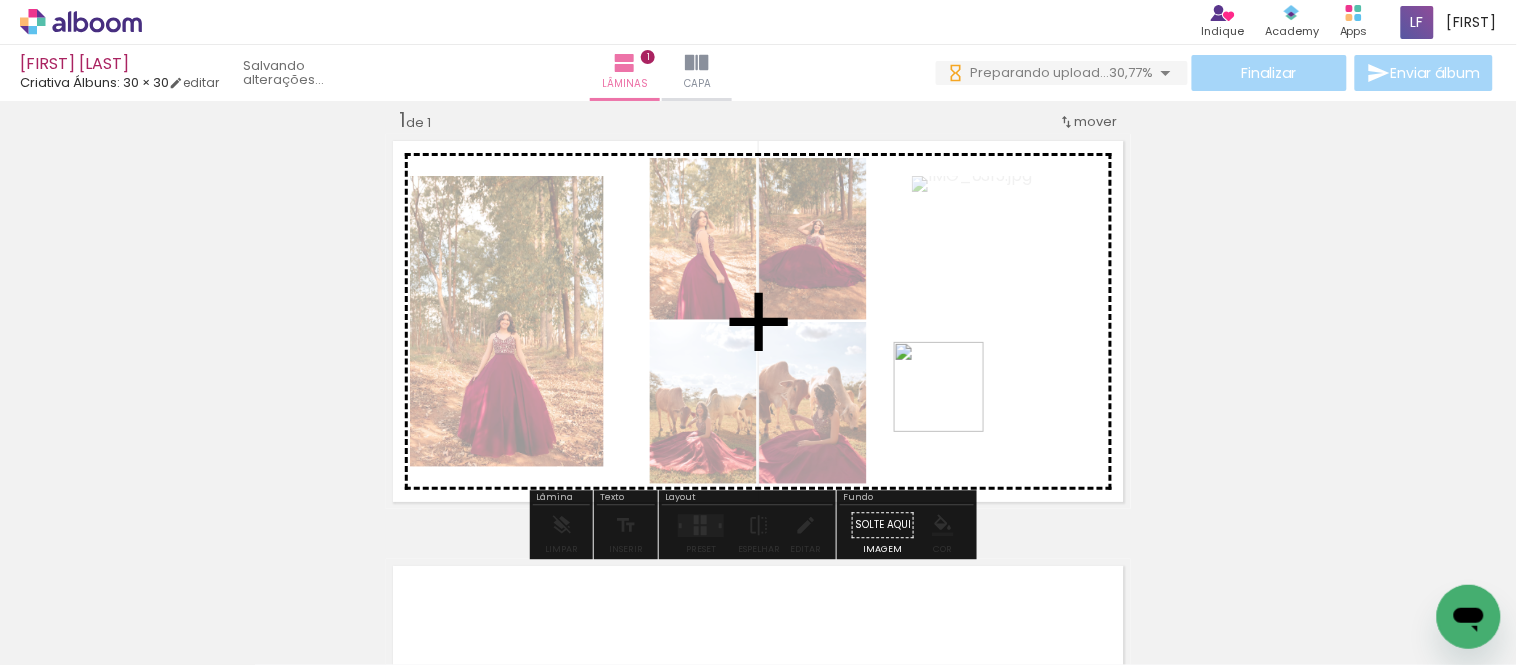 drag, startPoint x: 885, startPoint y: 621, endPoint x: 986, endPoint y: 348, distance: 291.08417 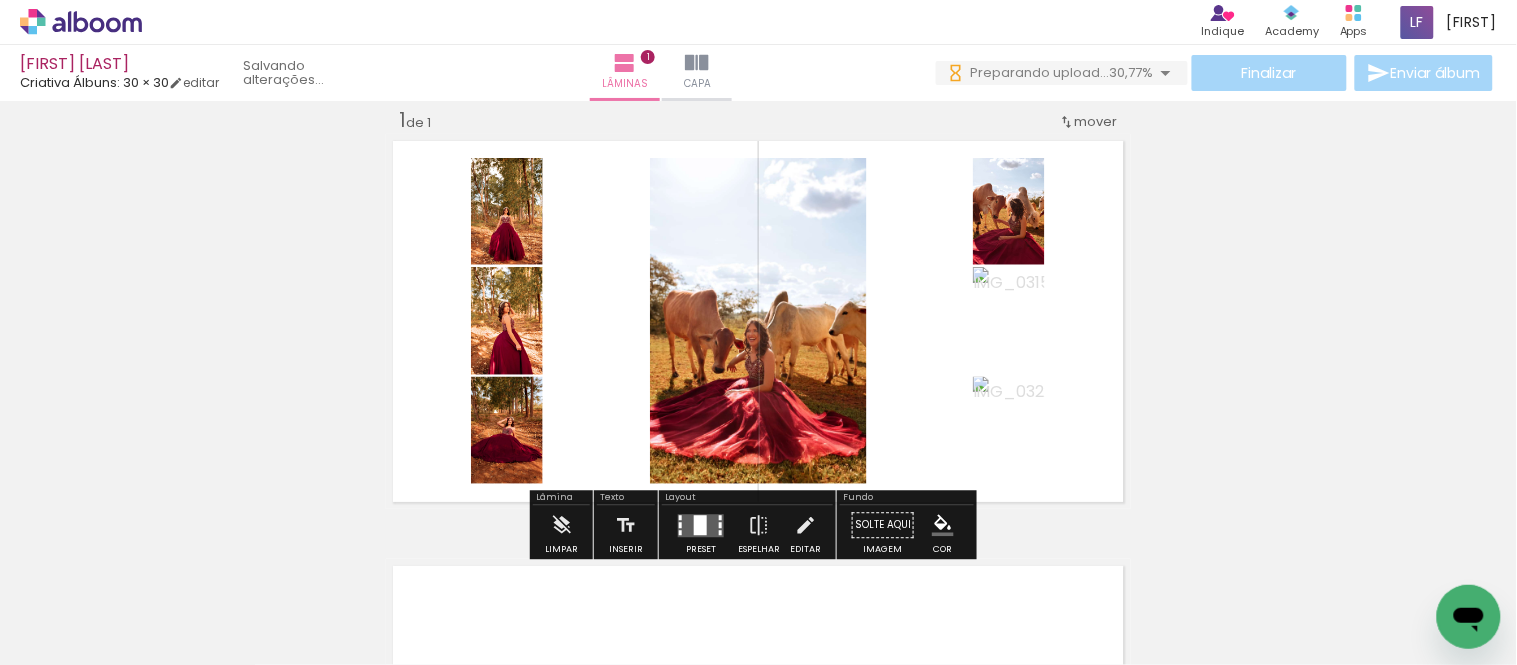 scroll, scrollTop: 0, scrollLeft: 0, axis: both 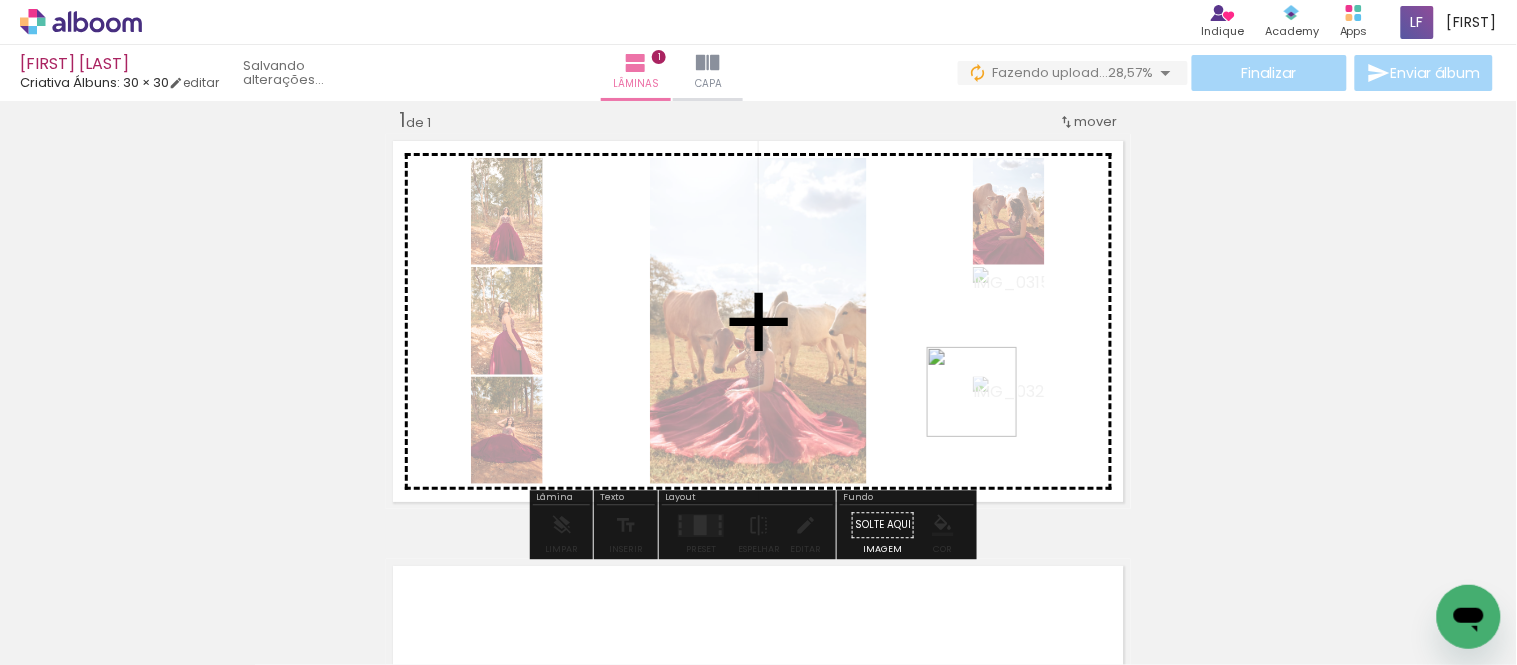 drag, startPoint x: 992, startPoint y: 621, endPoint x: 984, endPoint y: 377, distance: 244.13112 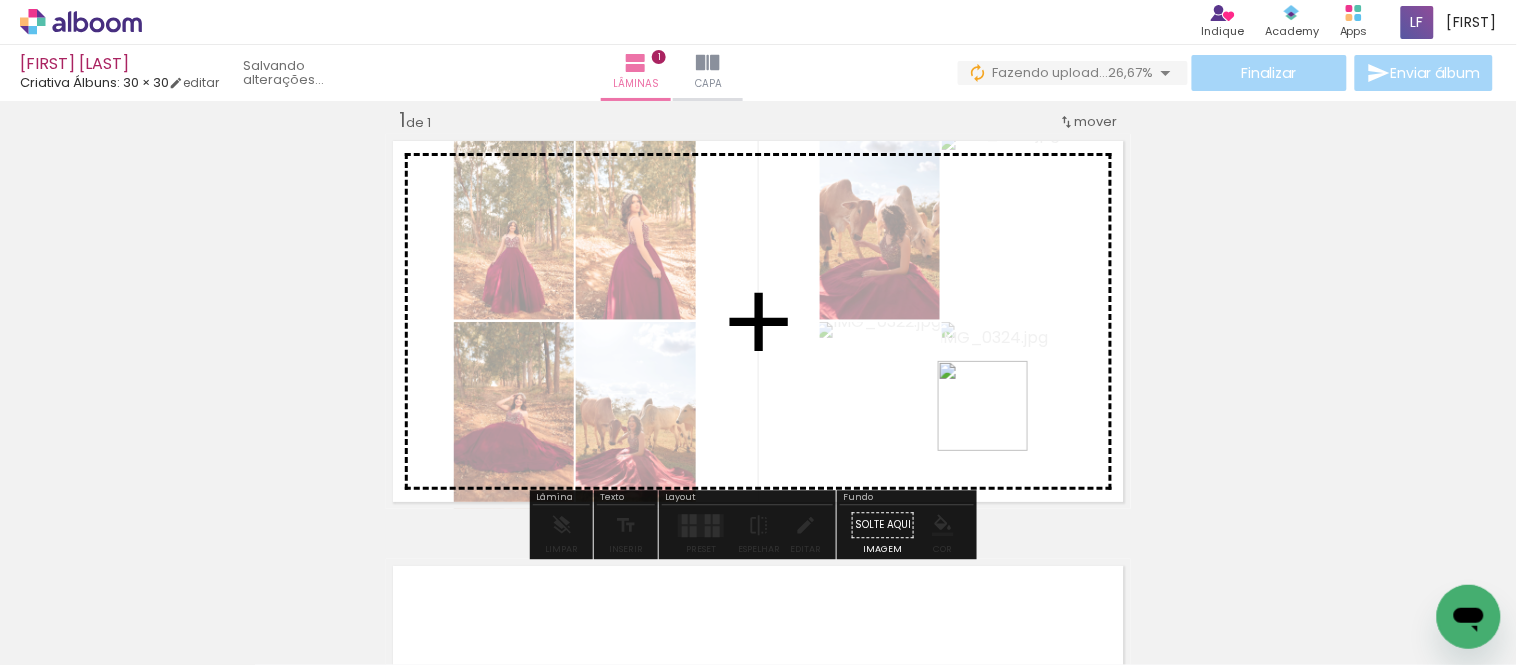 scroll, scrollTop: 0, scrollLeft: 0, axis: both 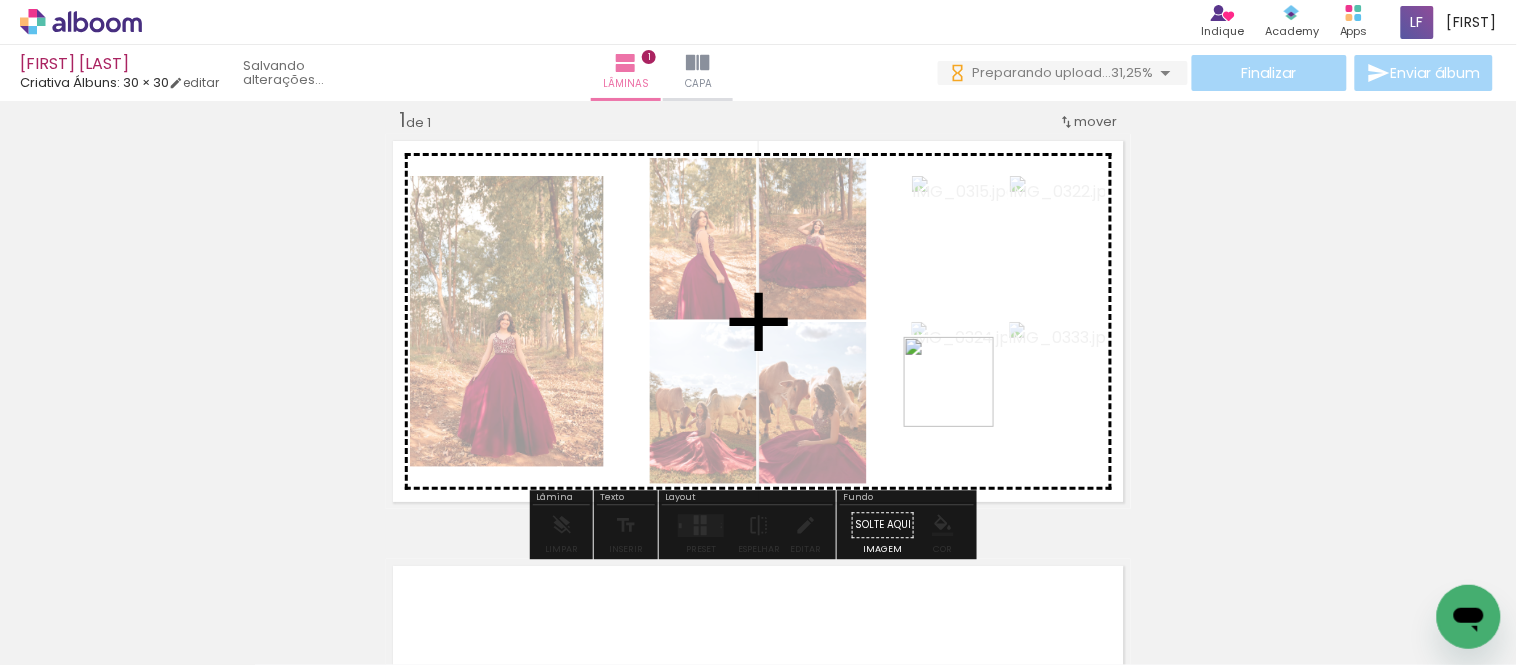 drag, startPoint x: 1222, startPoint y: 614, endPoint x: 962, endPoint y: 395, distance: 339.94266 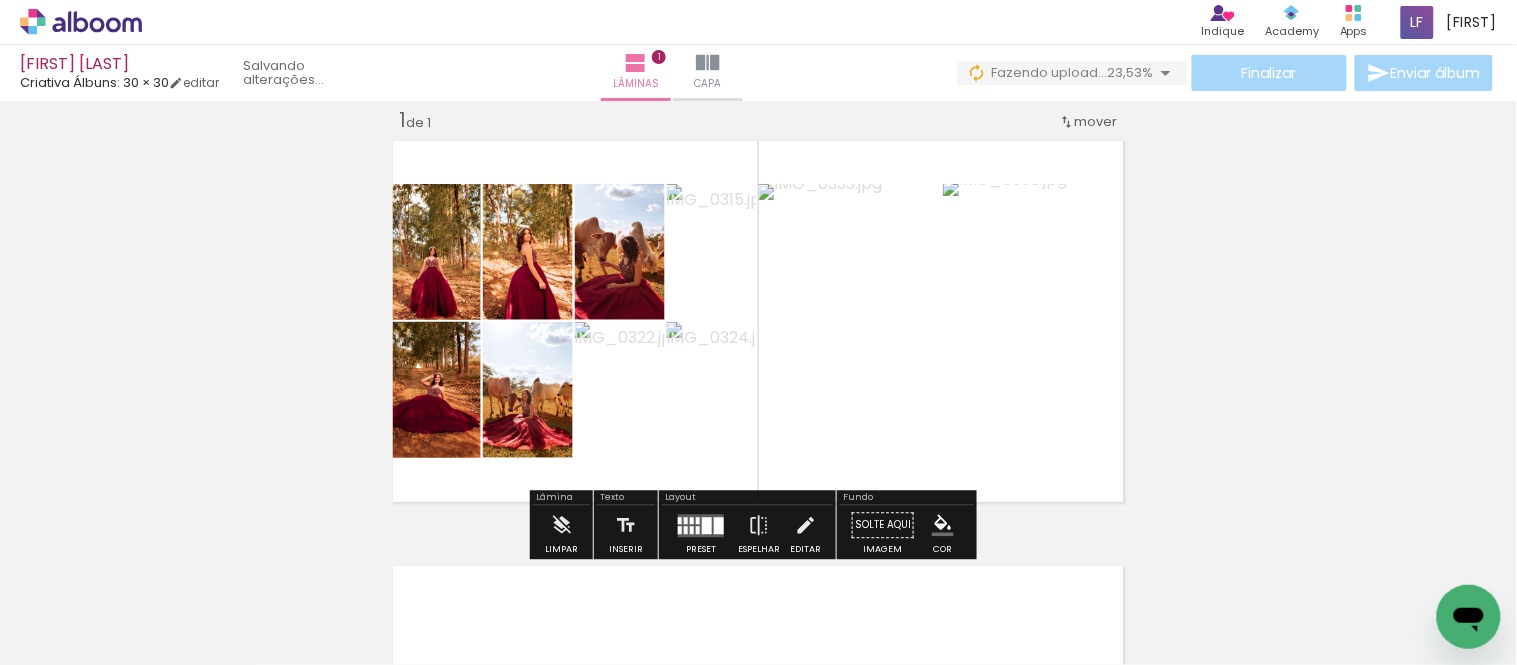 scroll, scrollTop: 0, scrollLeft: 0, axis: both 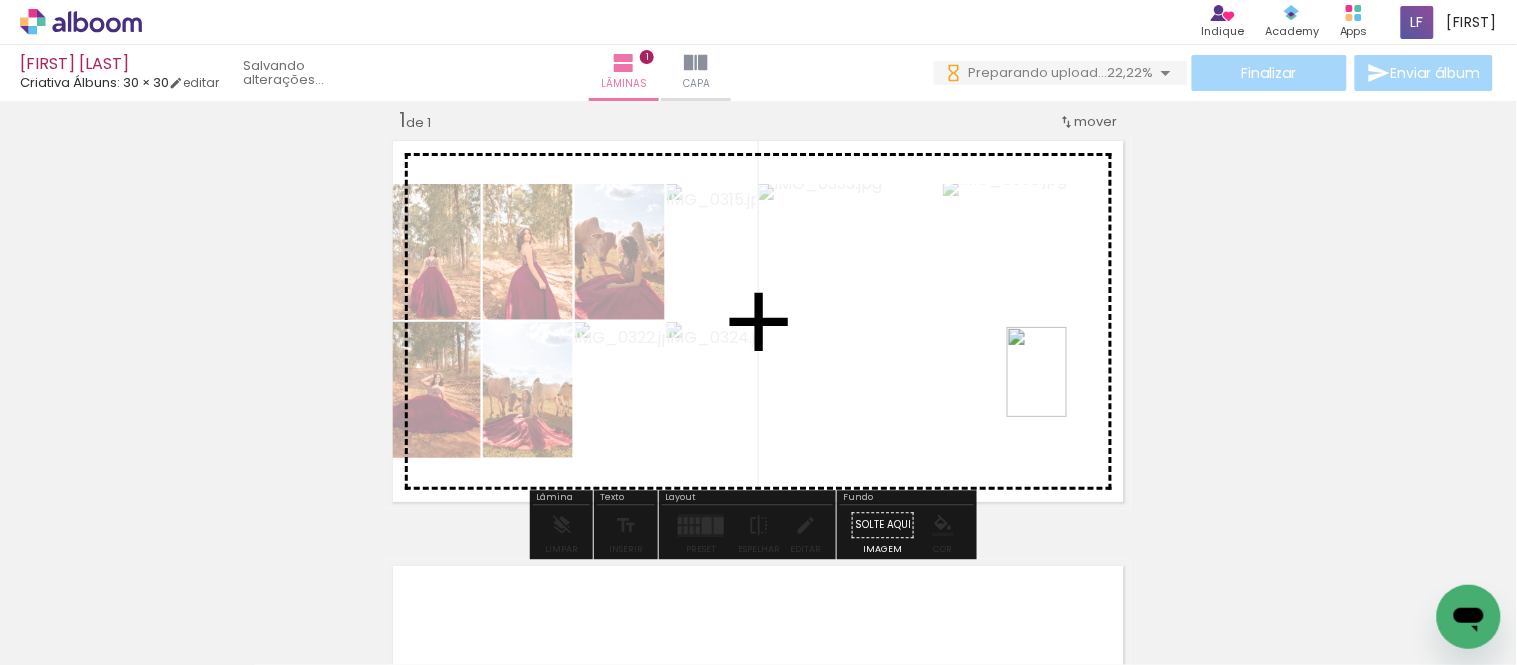drag, startPoint x: 1341, startPoint y: 621, endPoint x: 1065, endPoint y: 385, distance: 363.14185 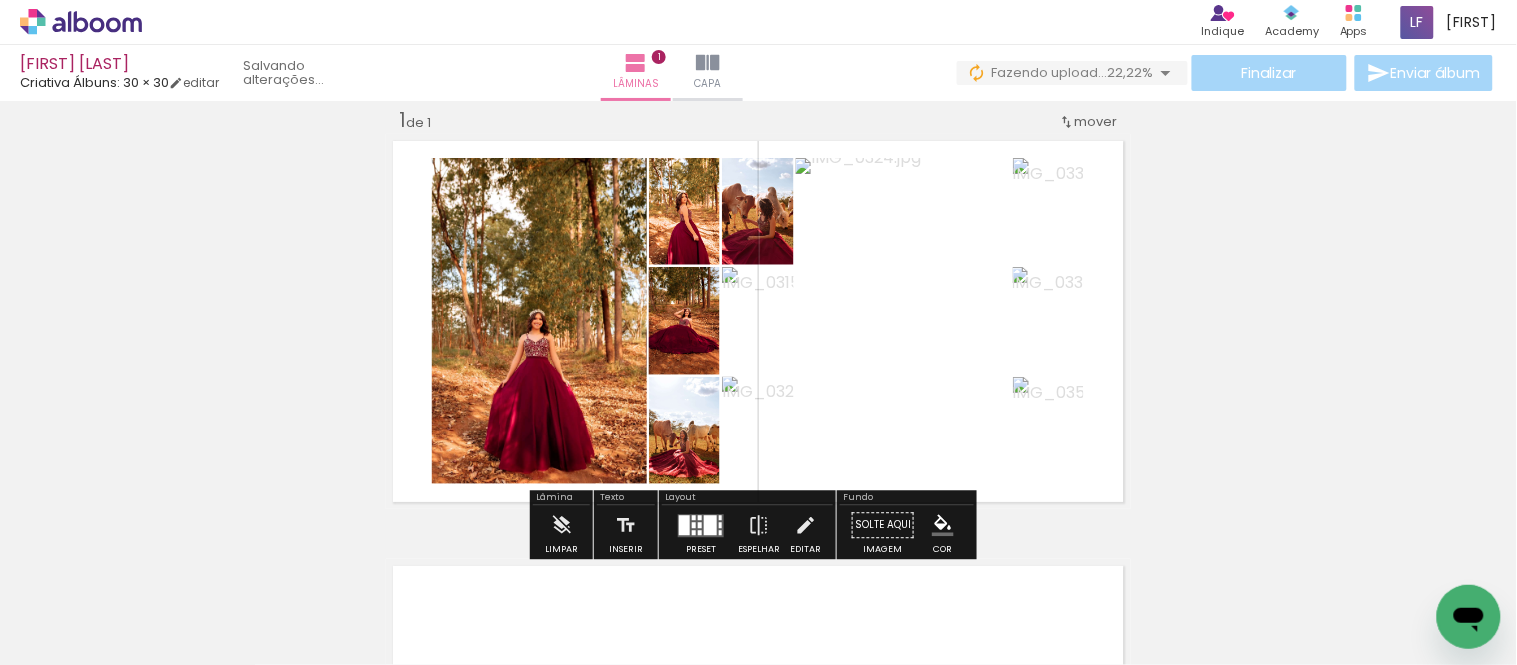 scroll, scrollTop: 0, scrollLeft: 0, axis: both 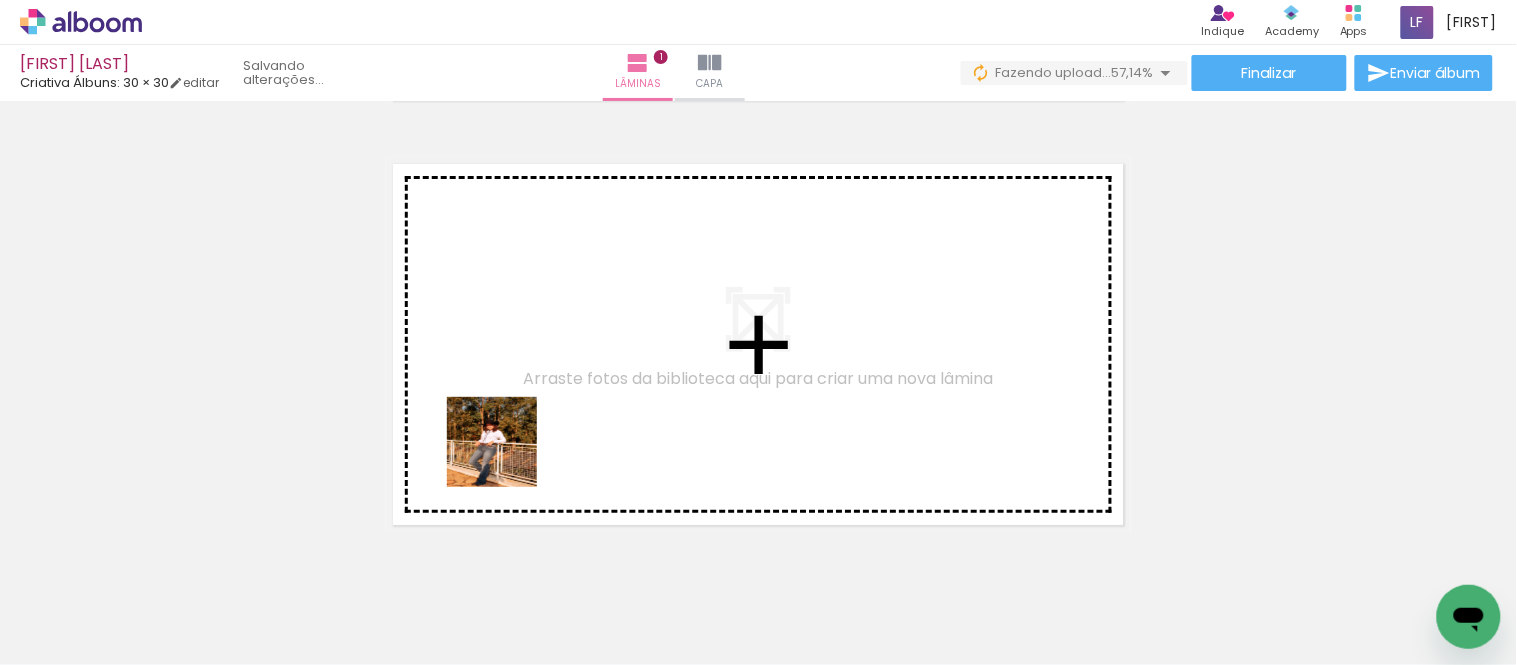 drag, startPoint x: 400, startPoint y: 615, endPoint x: 526, endPoint y: 664, distance: 135.19246 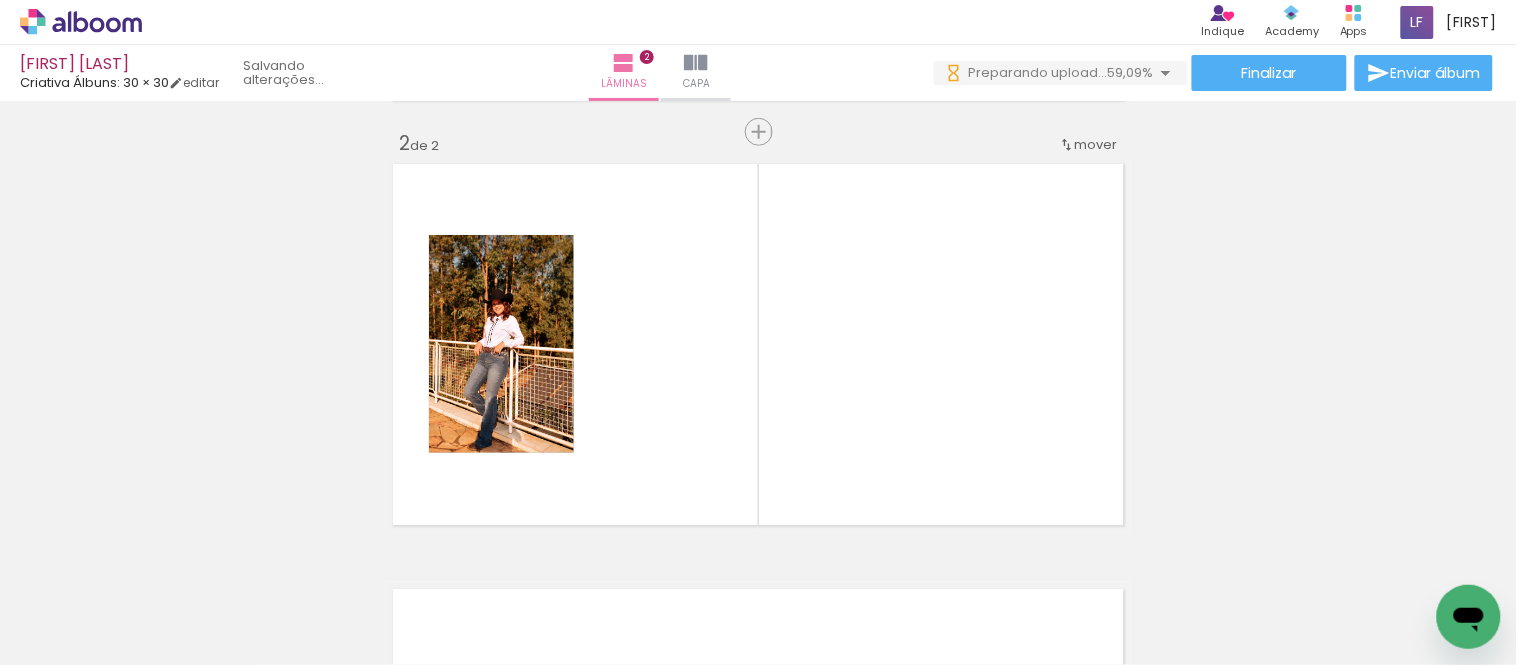 scroll, scrollTop: 451, scrollLeft: 0, axis: vertical 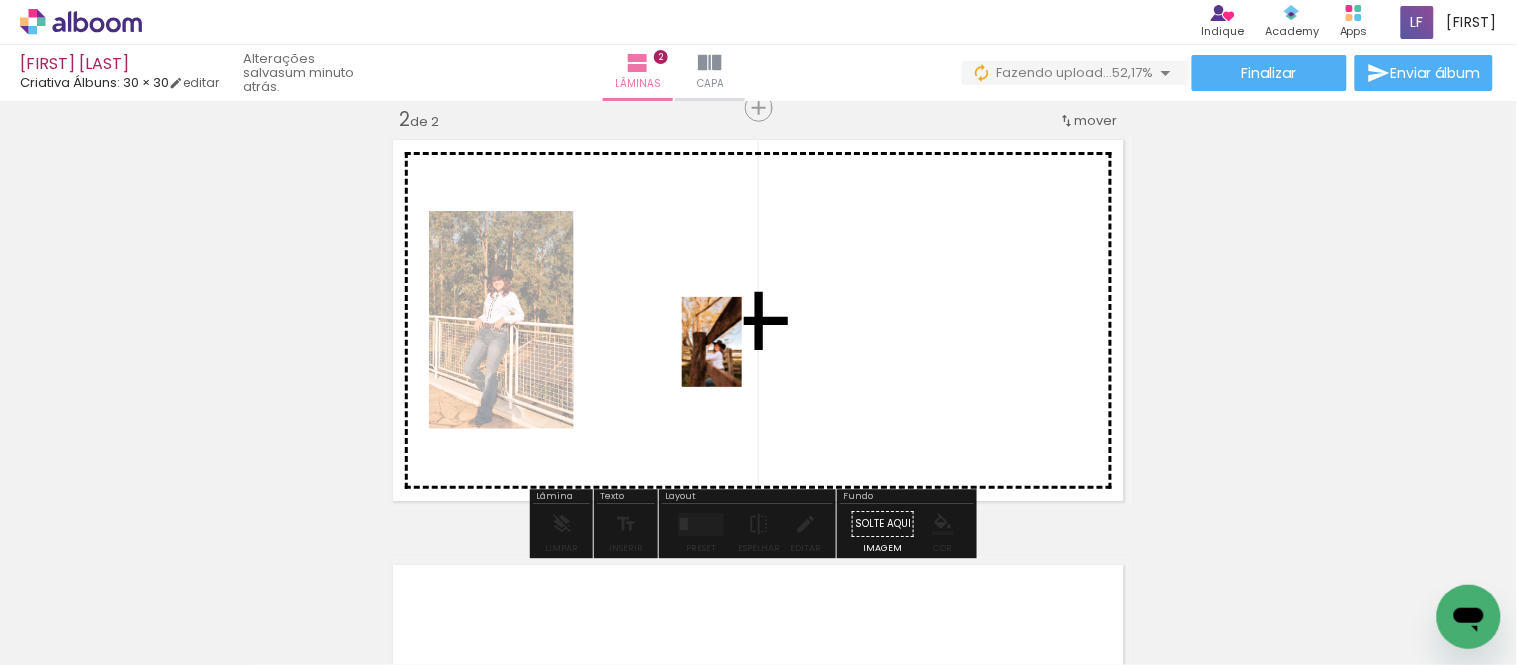 drag, startPoint x: 513, startPoint y: 612, endPoint x: 742, endPoint y: 357, distance: 342.73312 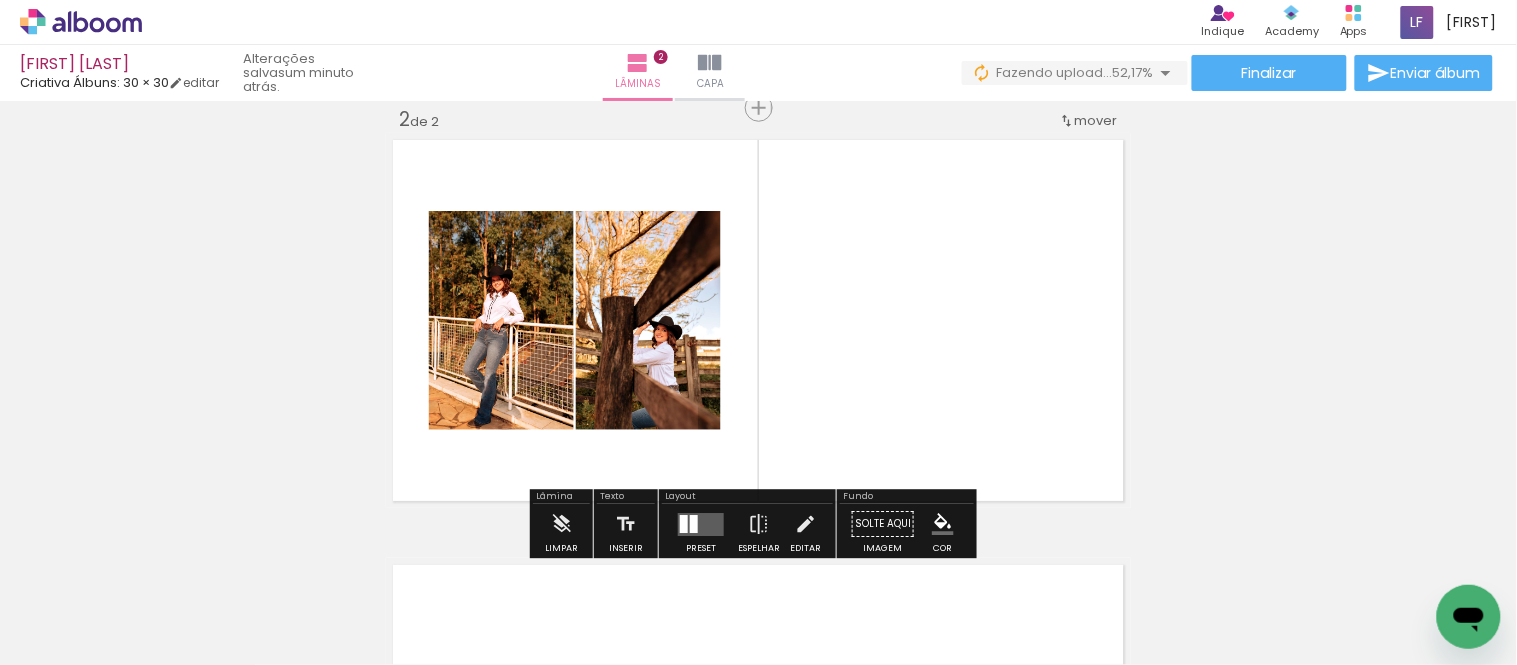 scroll, scrollTop: 0, scrollLeft: 0, axis: both 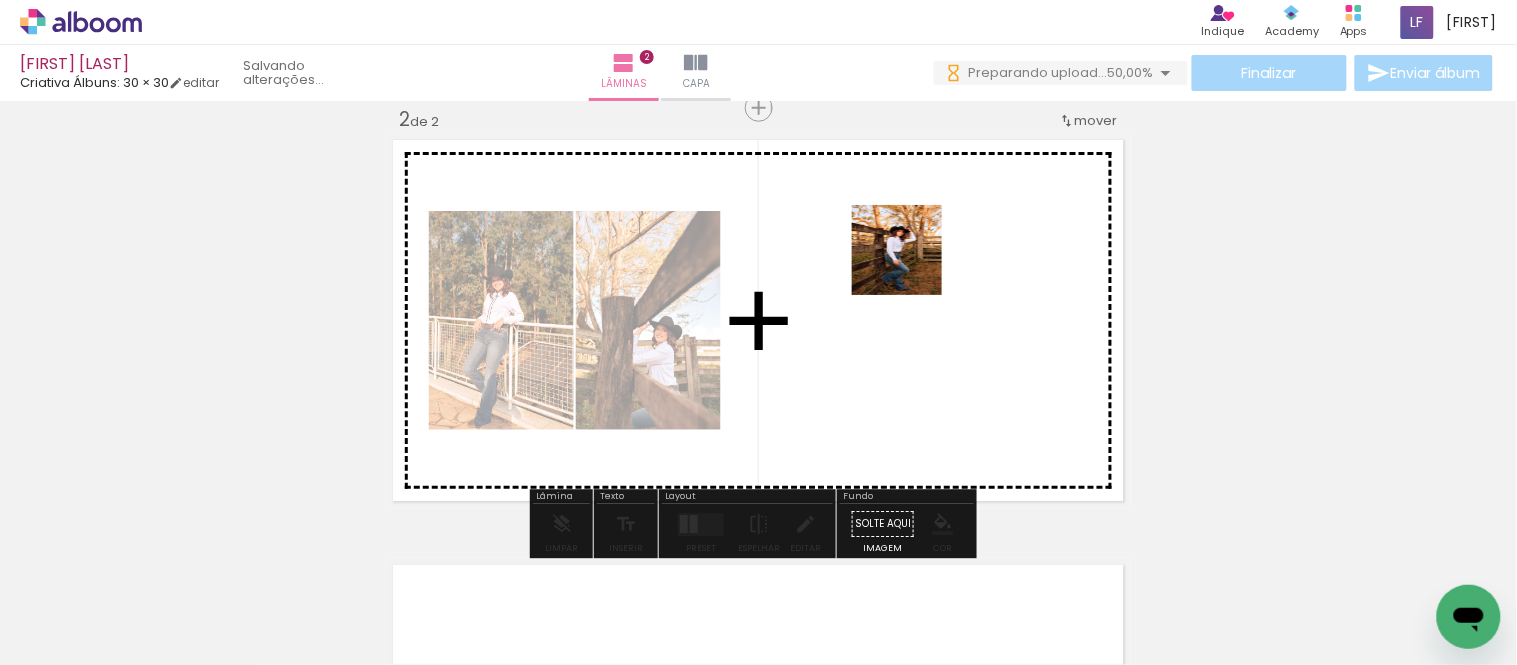 drag, startPoint x: 625, startPoint y: 612, endPoint x: 912, endPoint y: 265, distance: 450.30878 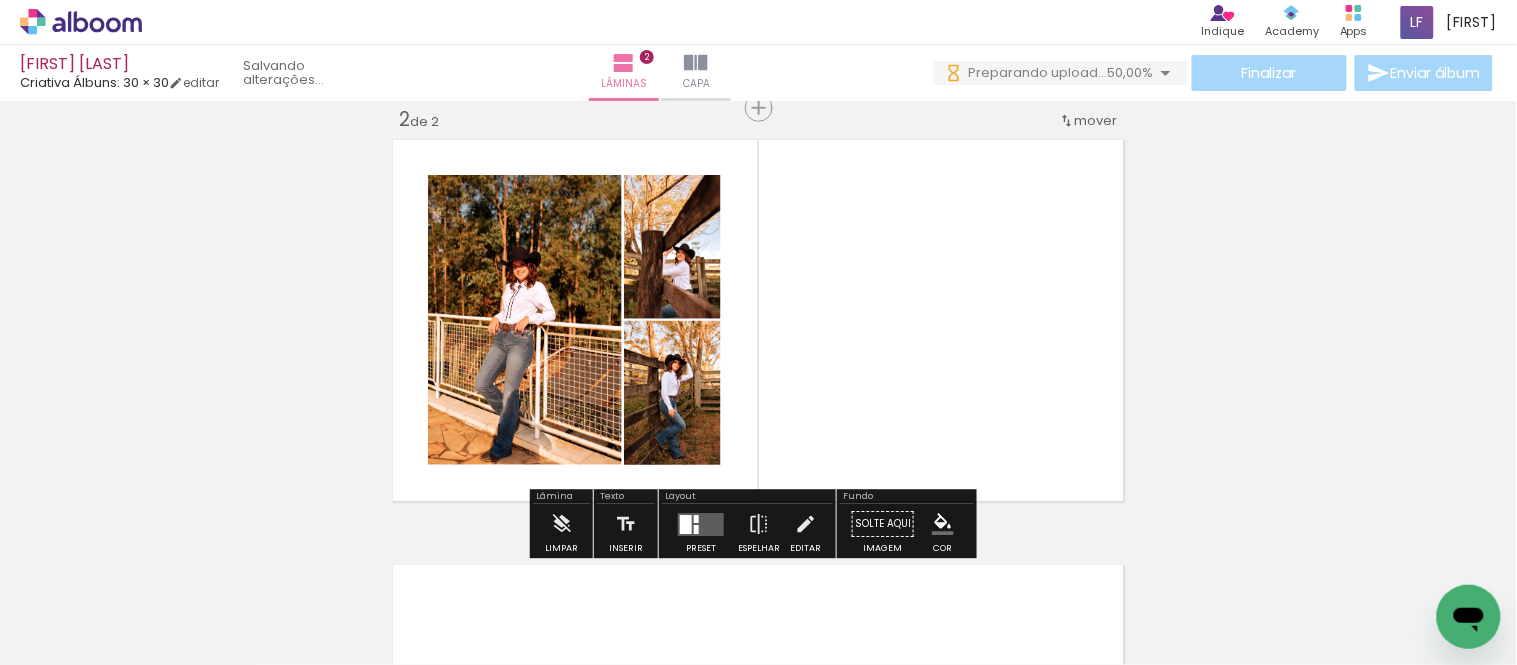 scroll, scrollTop: 0, scrollLeft: 0, axis: both 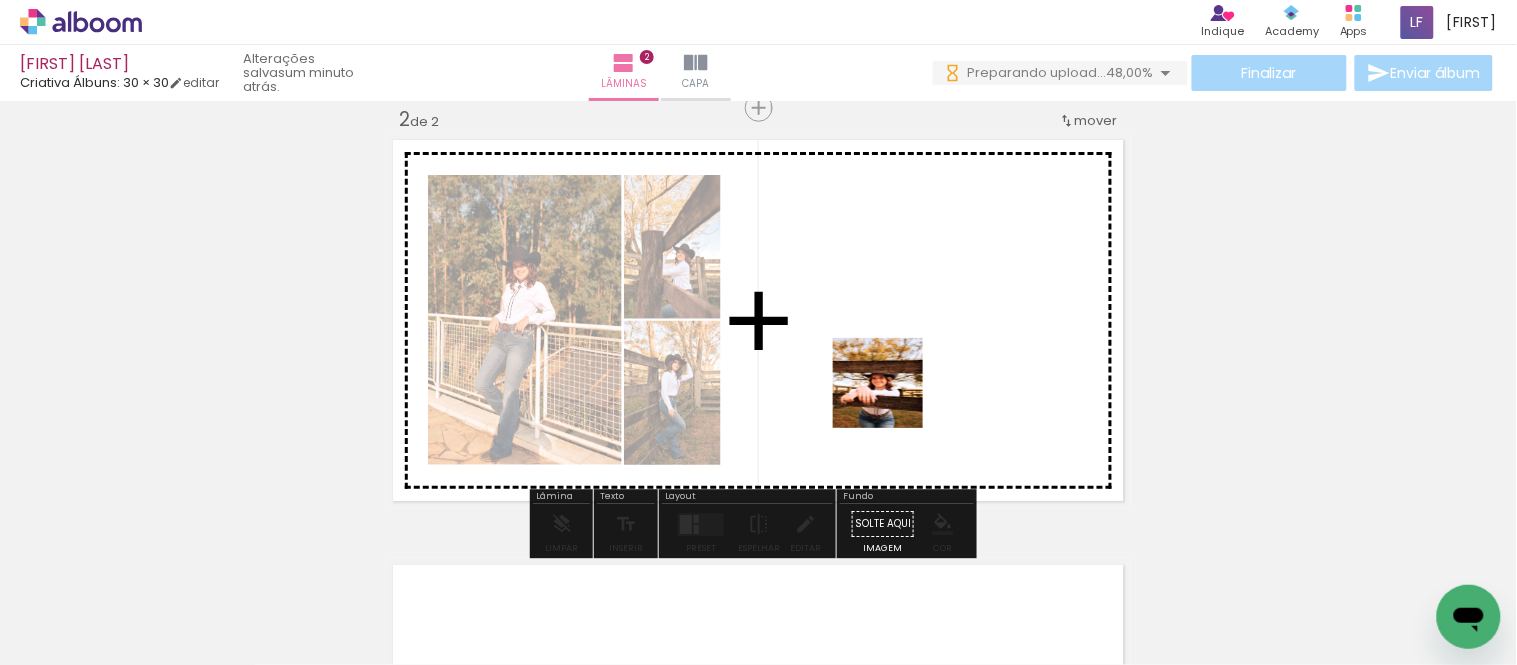 drag, startPoint x: 747, startPoint y: 607, endPoint x: 924, endPoint y: 367, distance: 298.20966 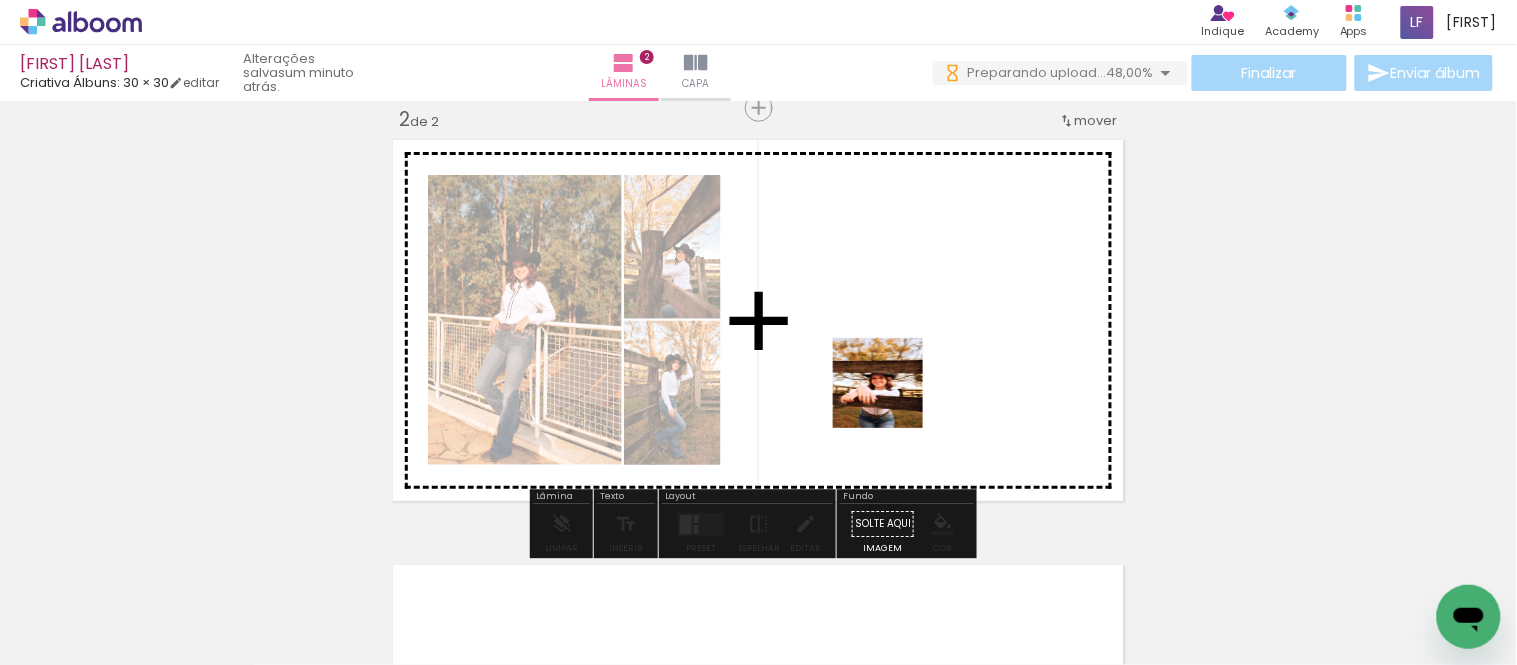 click at bounding box center (758, 332) 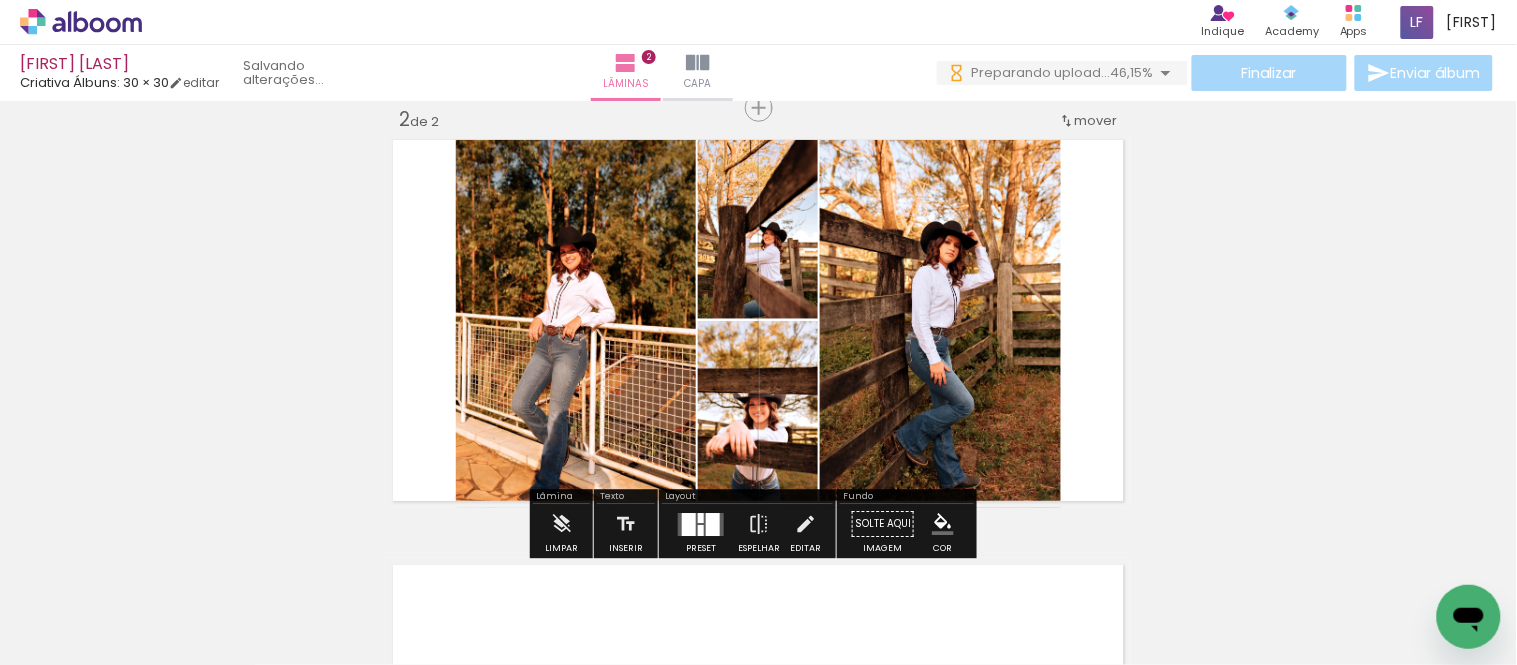 scroll, scrollTop: 0, scrollLeft: 0, axis: both 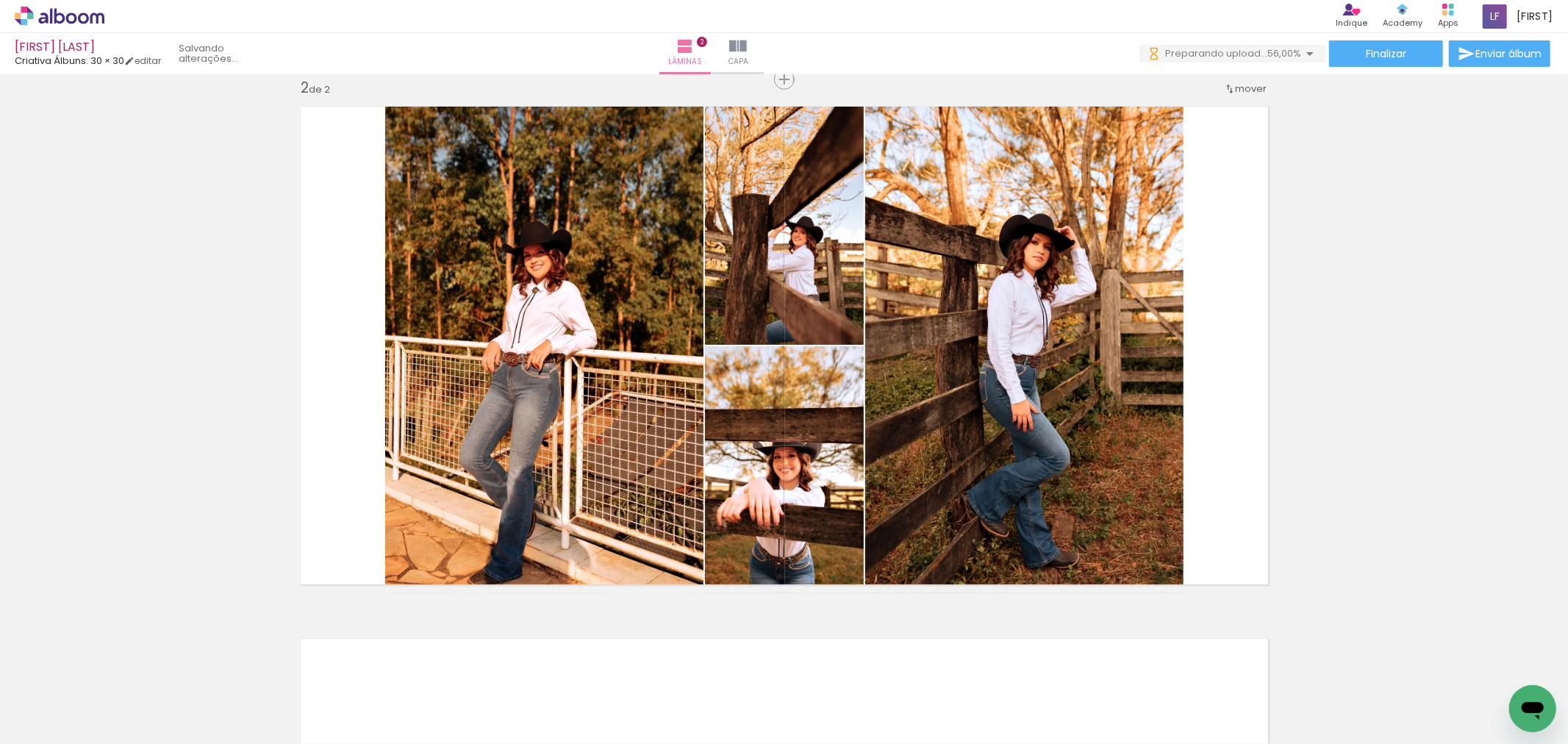 click on "Inserir lâmina 1  de 2  Inserir lâmina 2  de 2" at bounding box center [784, 326] 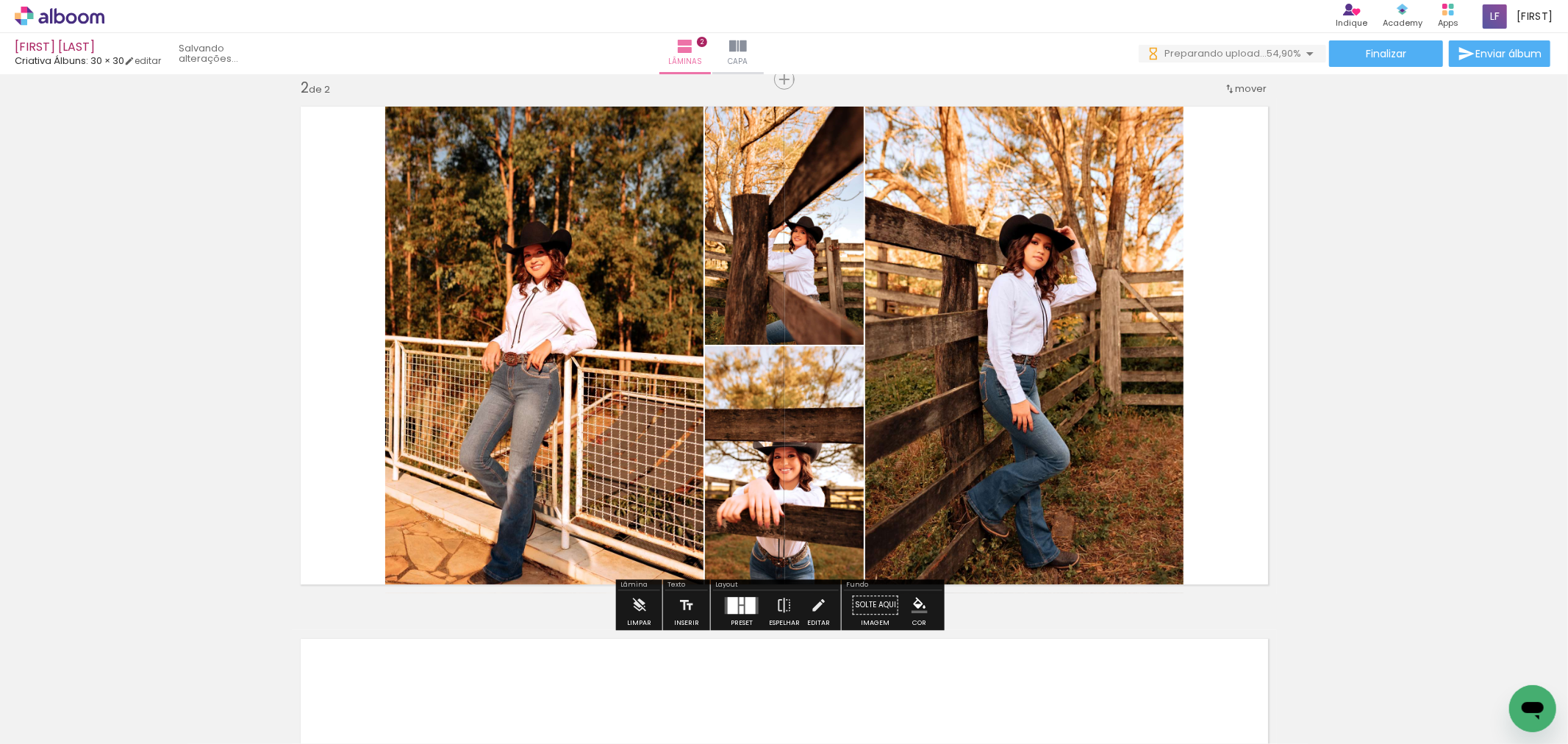 scroll, scrollTop: 0, scrollLeft: 0, axis: both 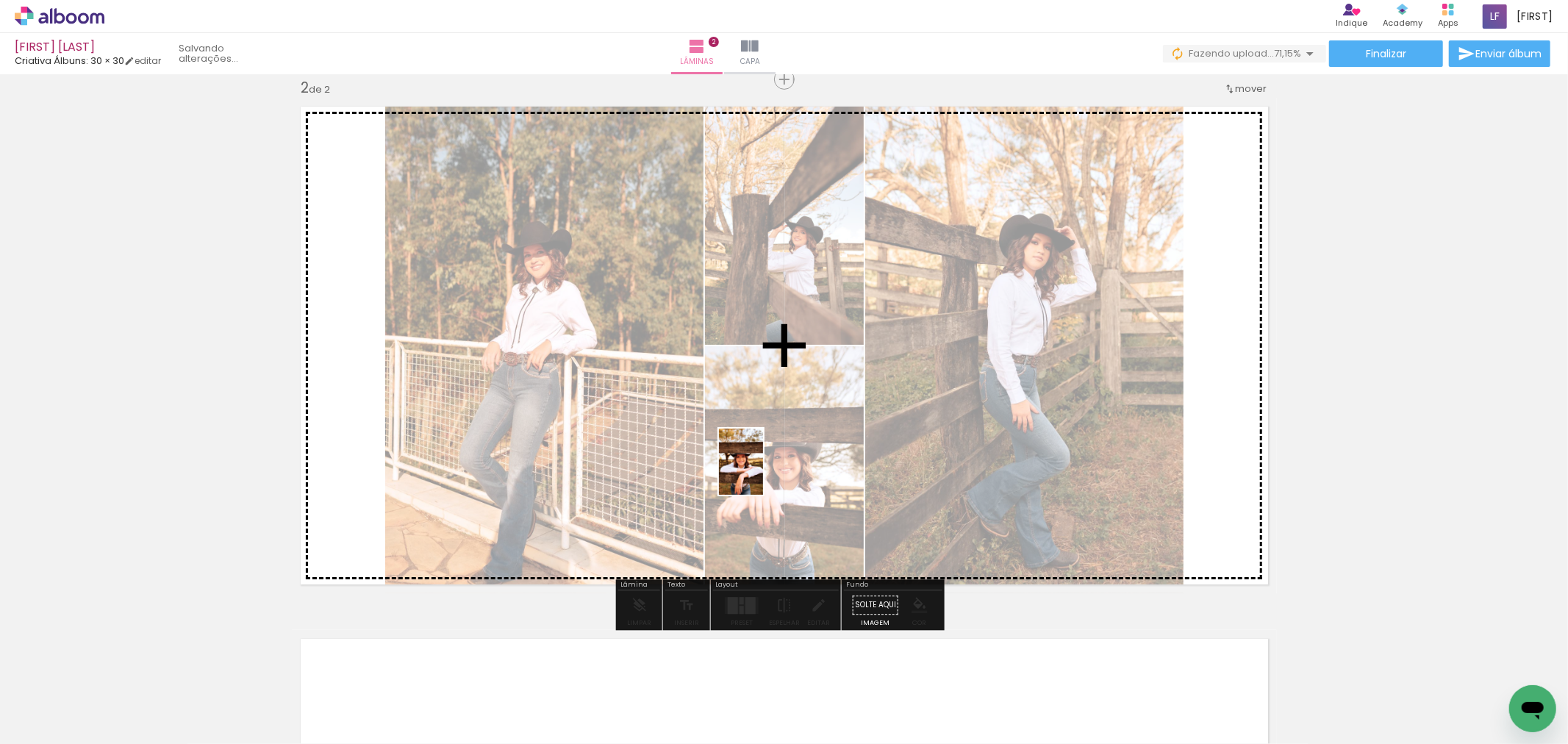 drag, startPoint x: 620, startPoint y: 715, endPoint x: 763, endPoint y: 473, distance: 281.0925 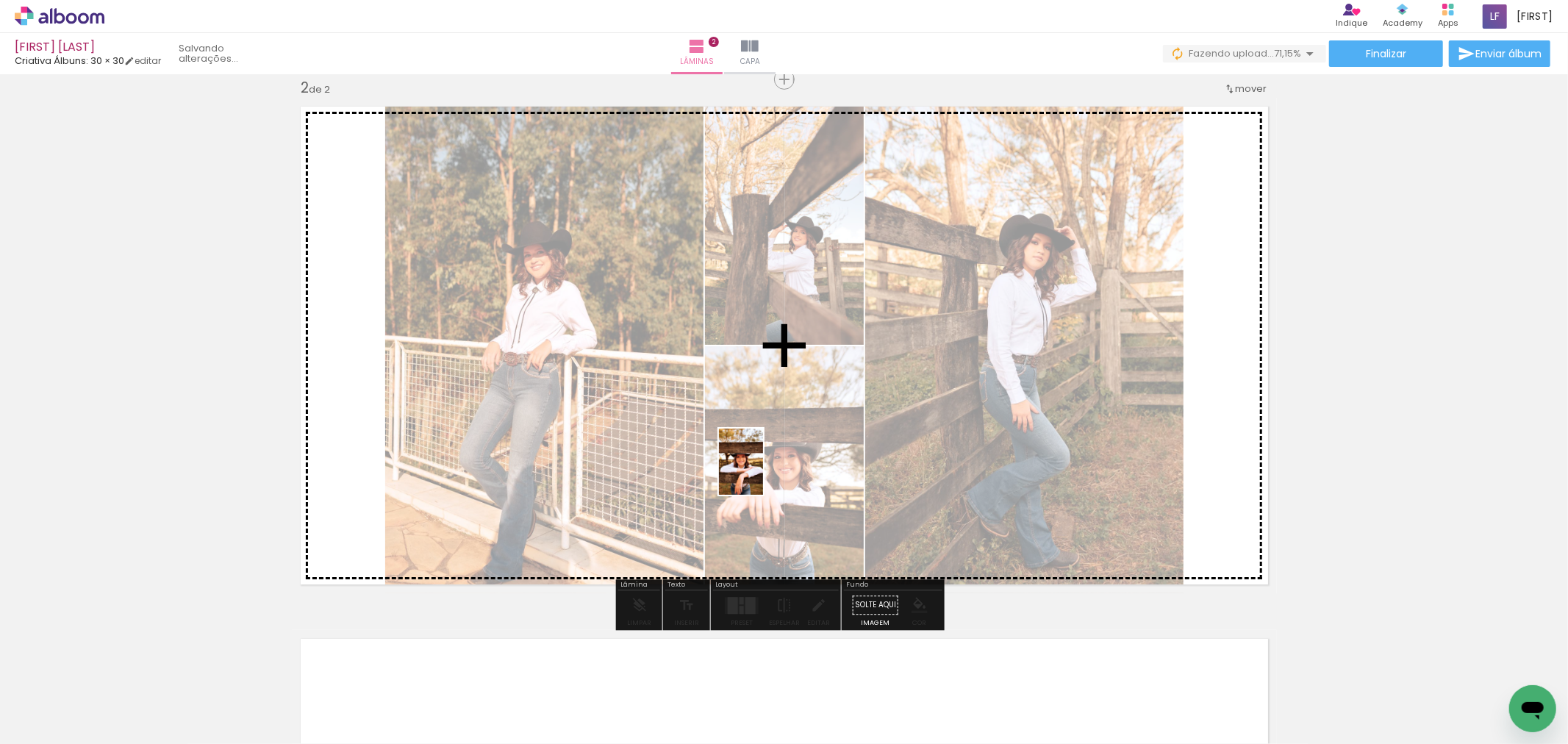 click at bounding box center (784, 372) 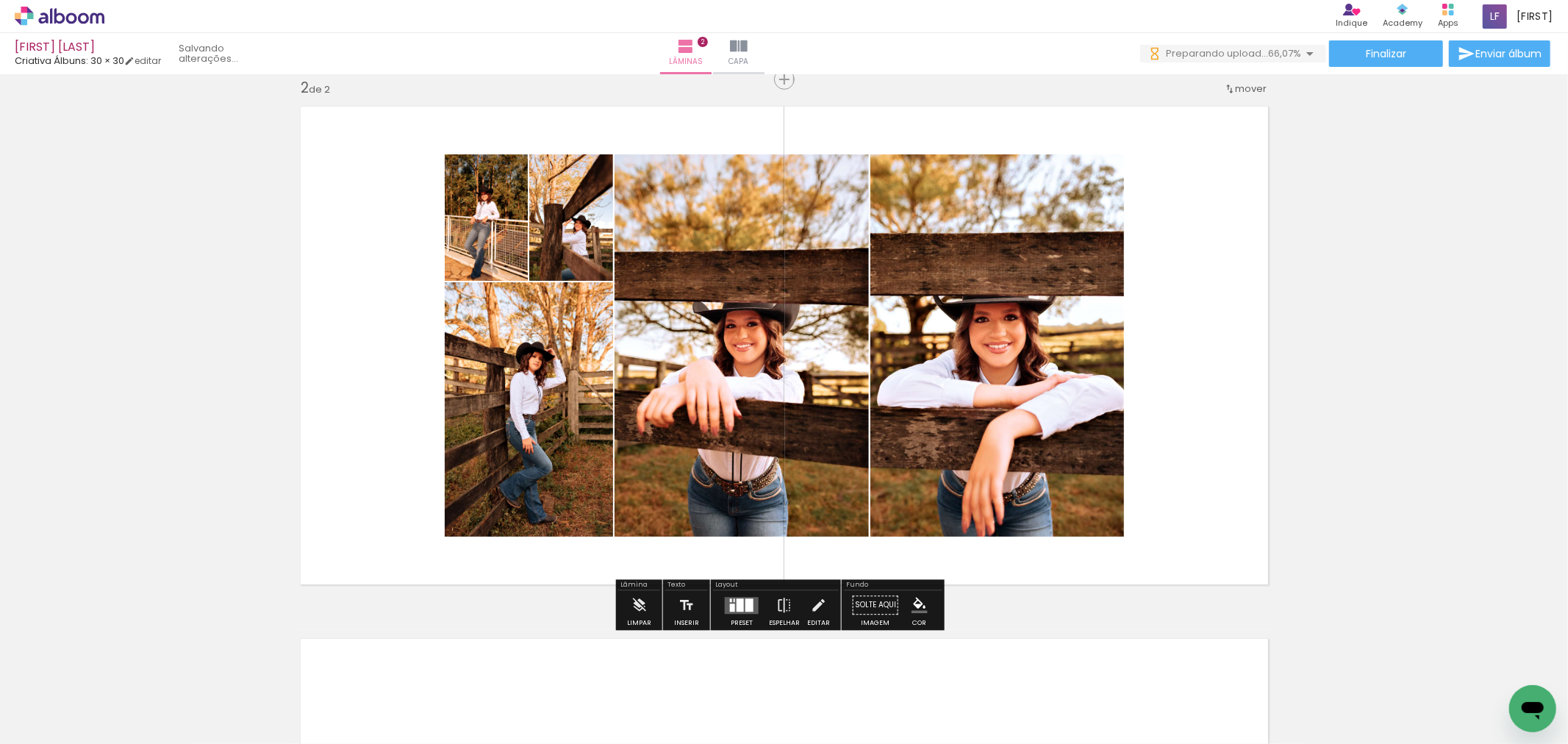 scroll, scrollTop: 0, scrollLeft: 0, axis: both 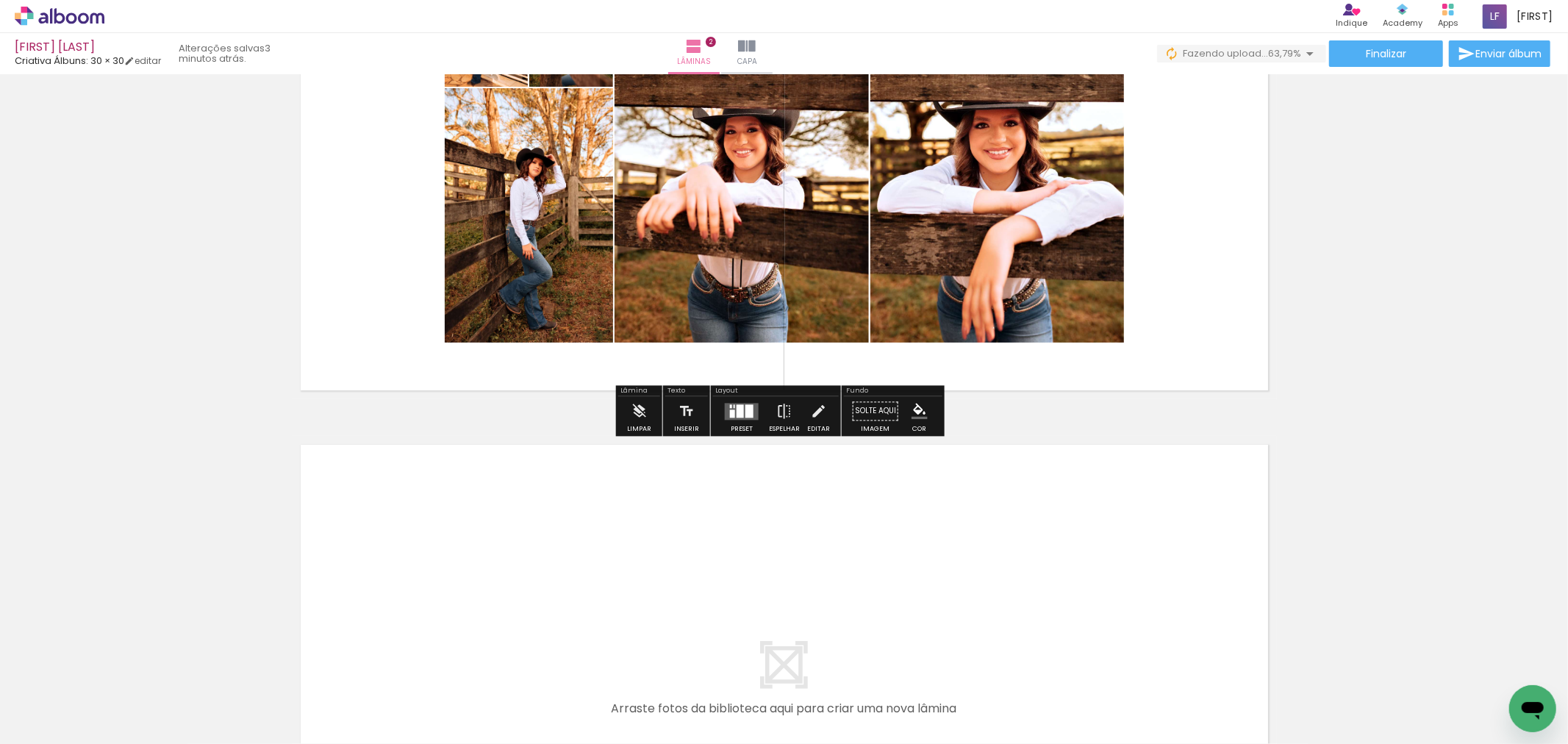 click at bounding box center (-450, 695) 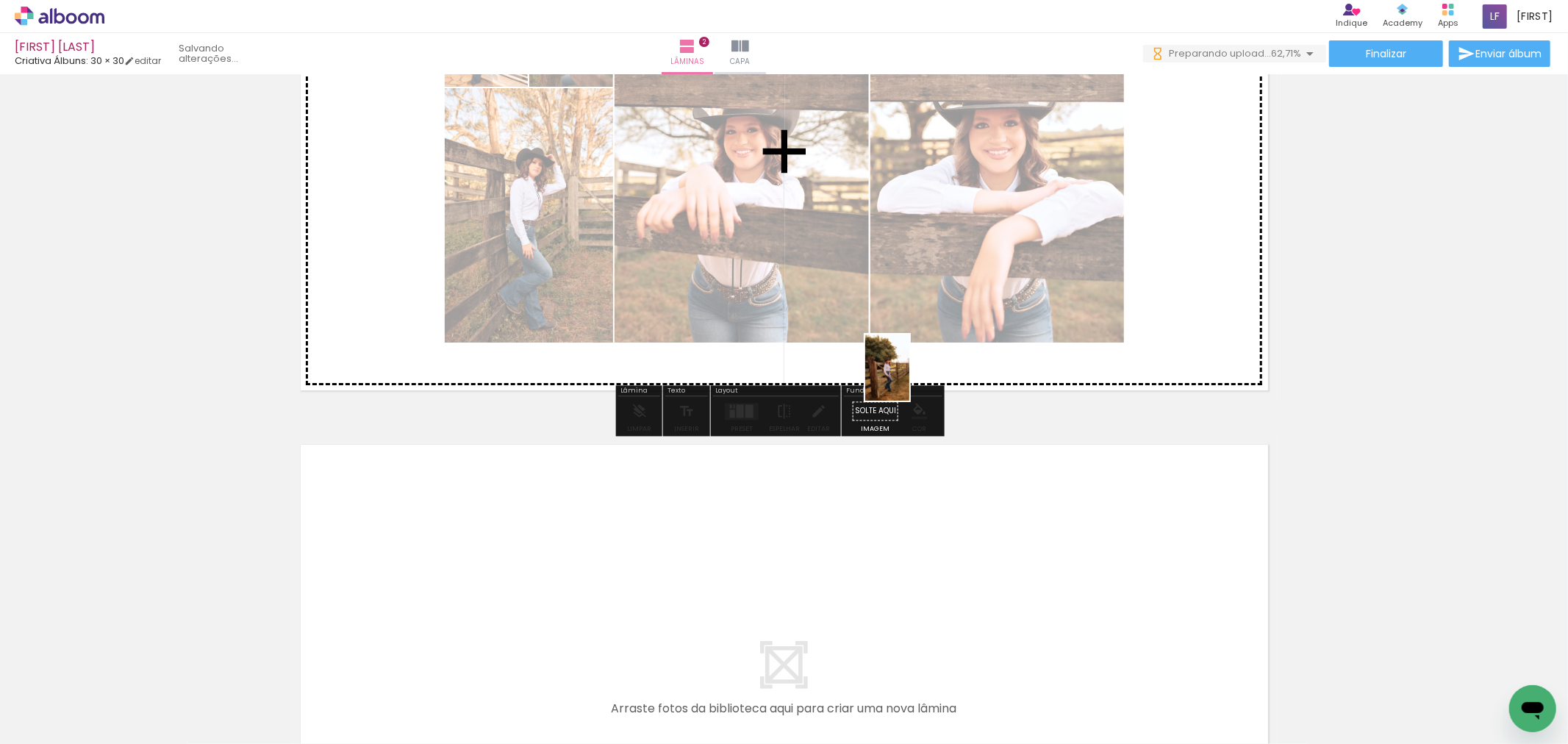 scroll, scrollTop: 0, scrollLeft: 0, axis: both 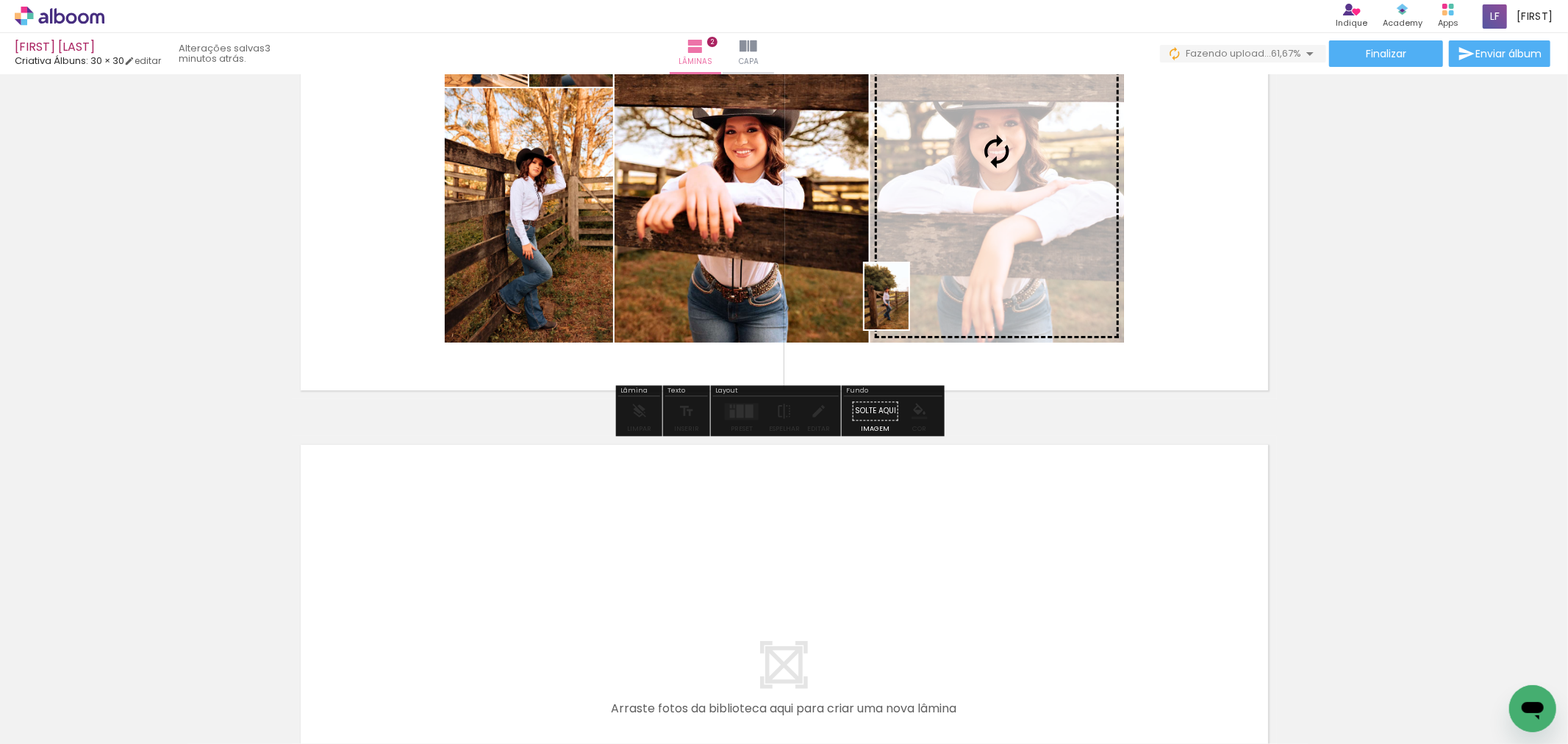 drag, startPoint x: 707, startPoint y: 706, endPoint x: 909, endPoint y: 307, distance: 447.21919 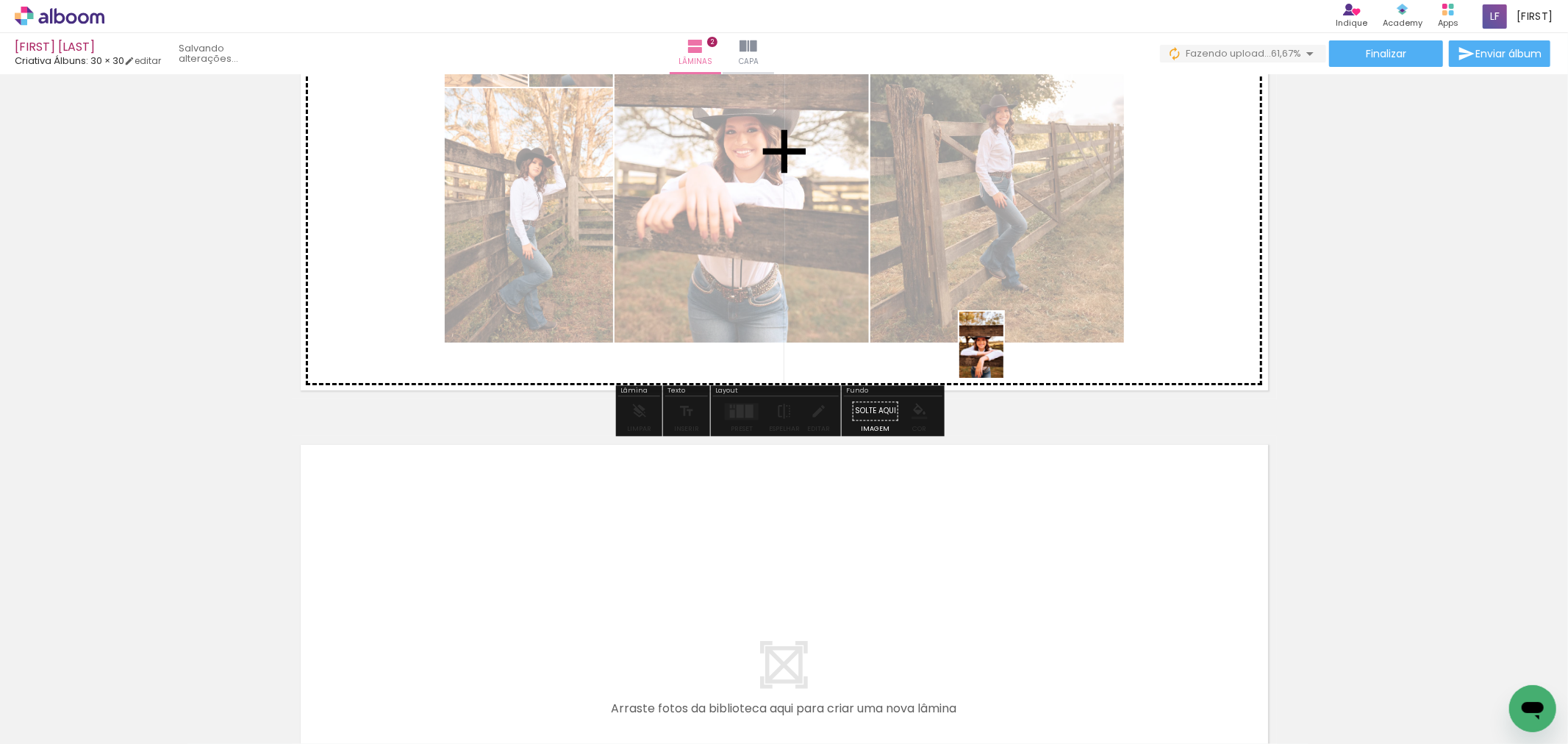 drag, startPoint x: 613, startPoint y: 707, endPoint x: 1003, endPoint y: 356, distance: 524.69134 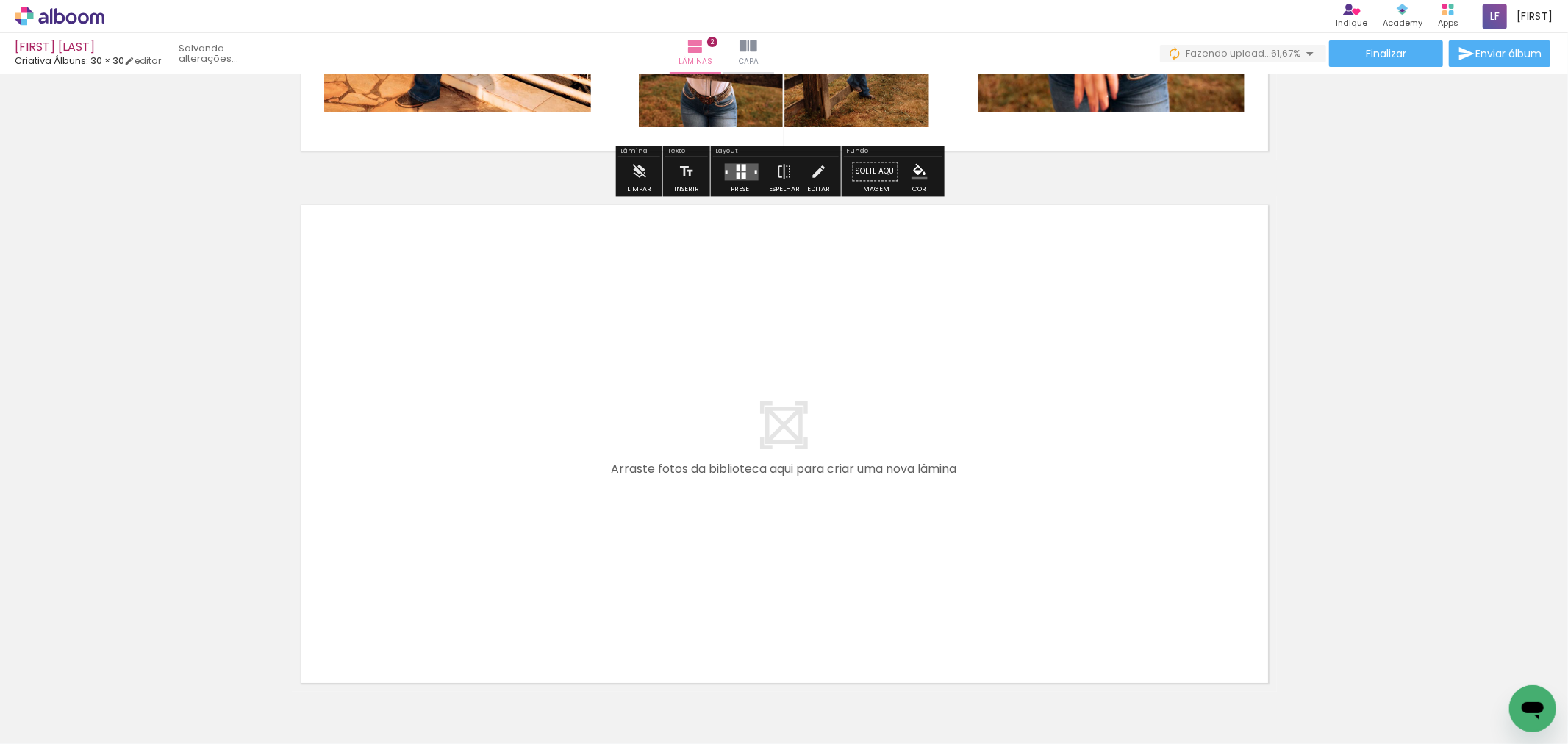 scroll, scrollTop: 987, scrollLeft: 0, axis: vertical 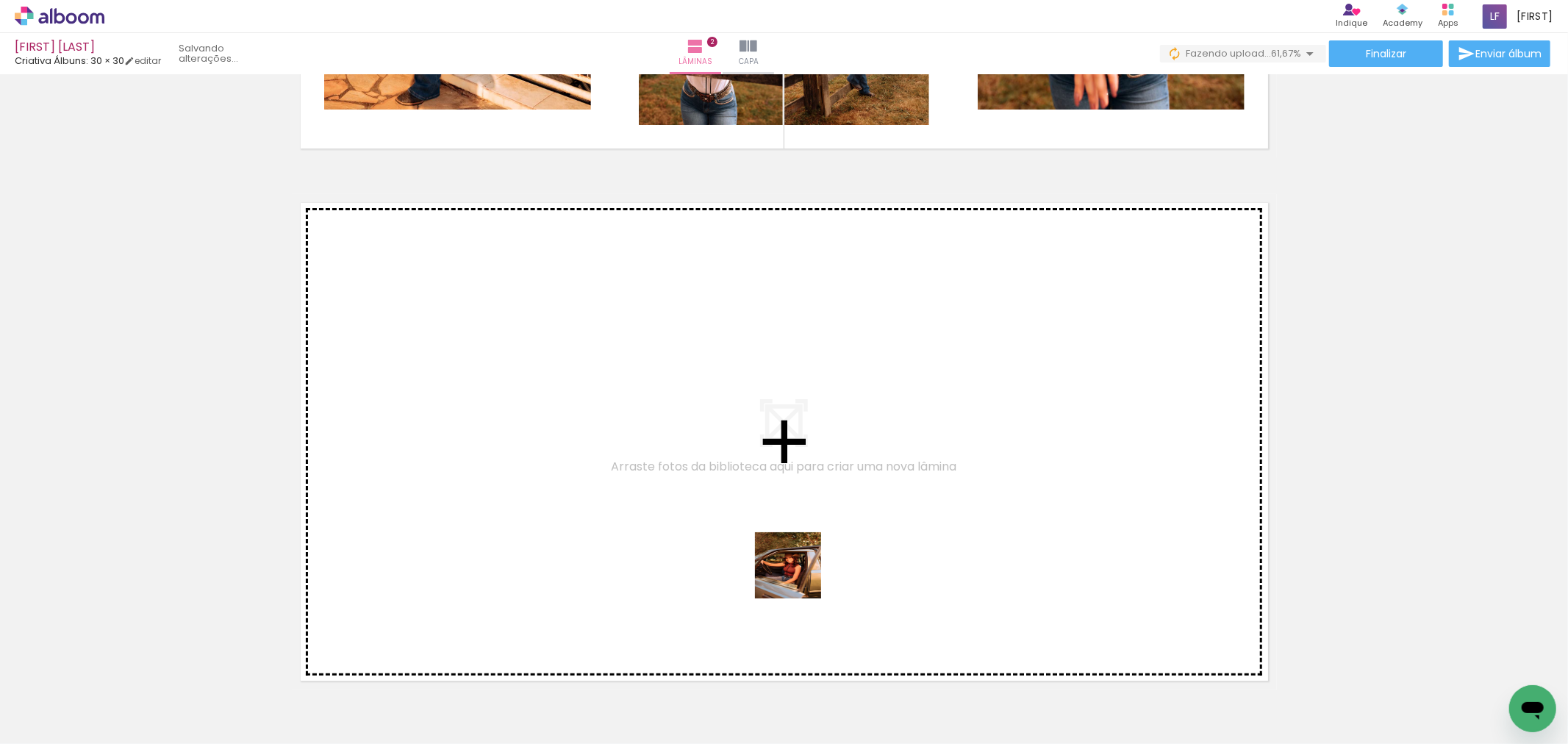 drag, startPoint x: 798, startPoint y: 710, endPoint x: 817, endPoint y: 478, distance: 232.7767 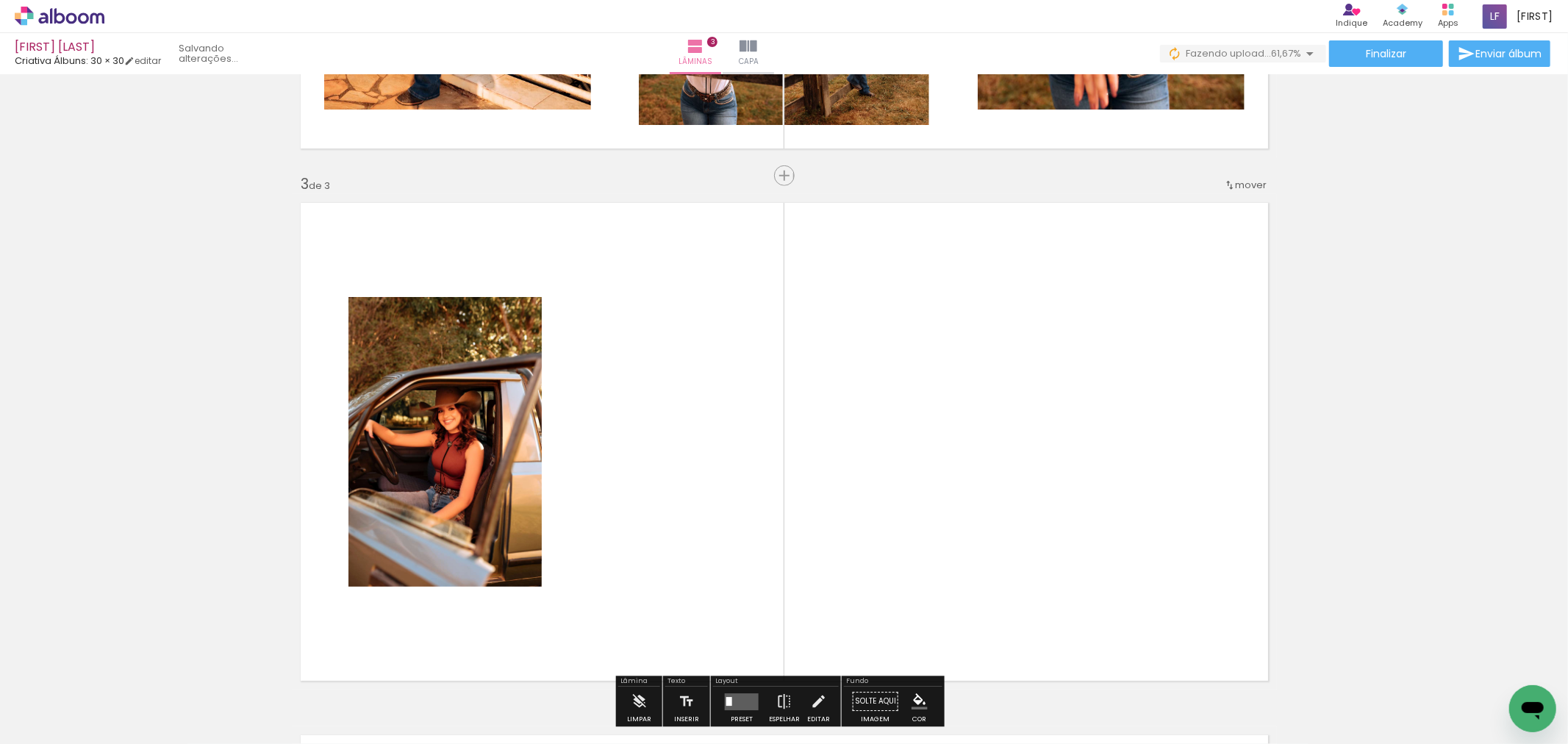 scroll, scrollTop: 1066, scrollLeft: 0, axis: vertical 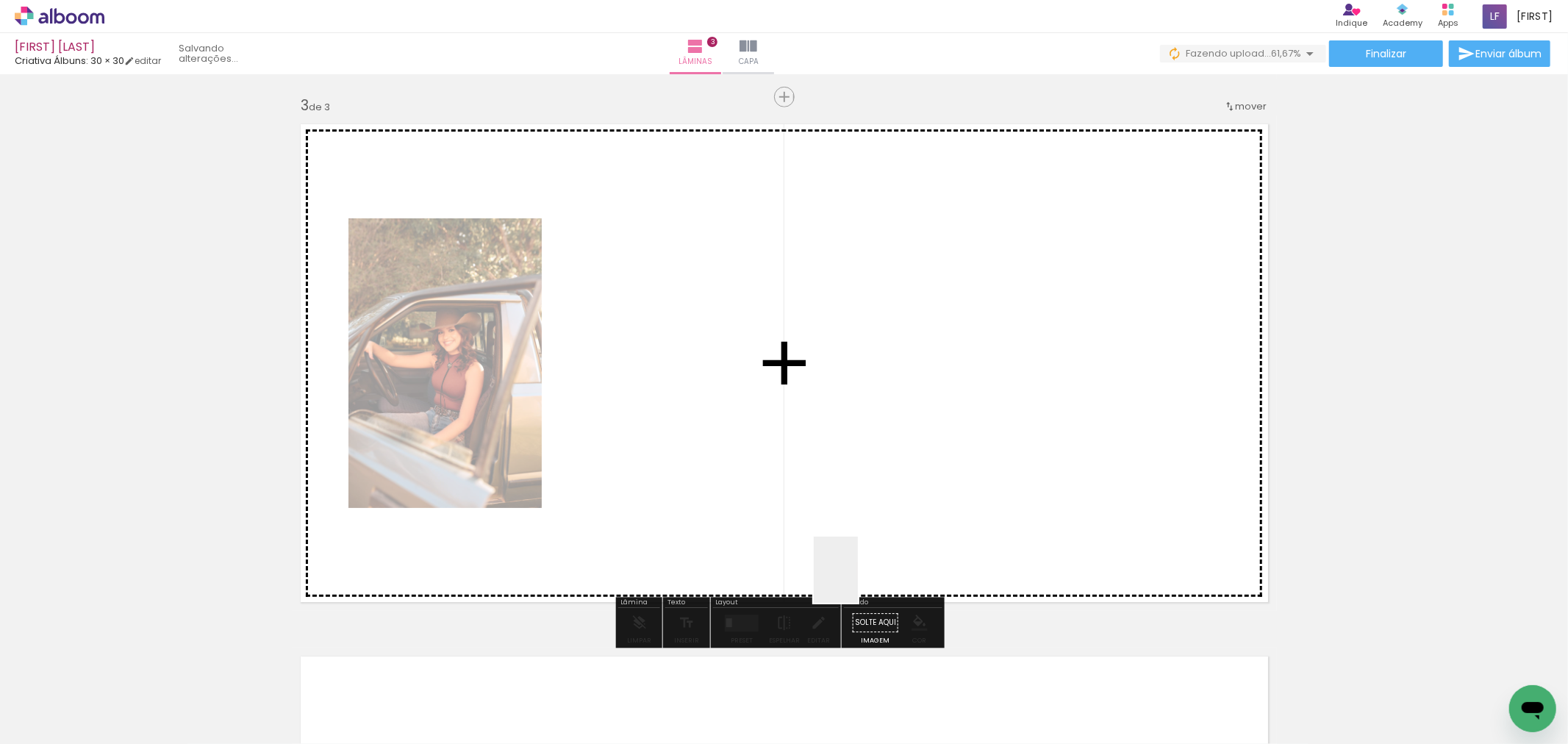 drag, startPoint x: 875, startPoint y: 701, endPoint x: 856, endPoint y: 443, distance: 258.69867 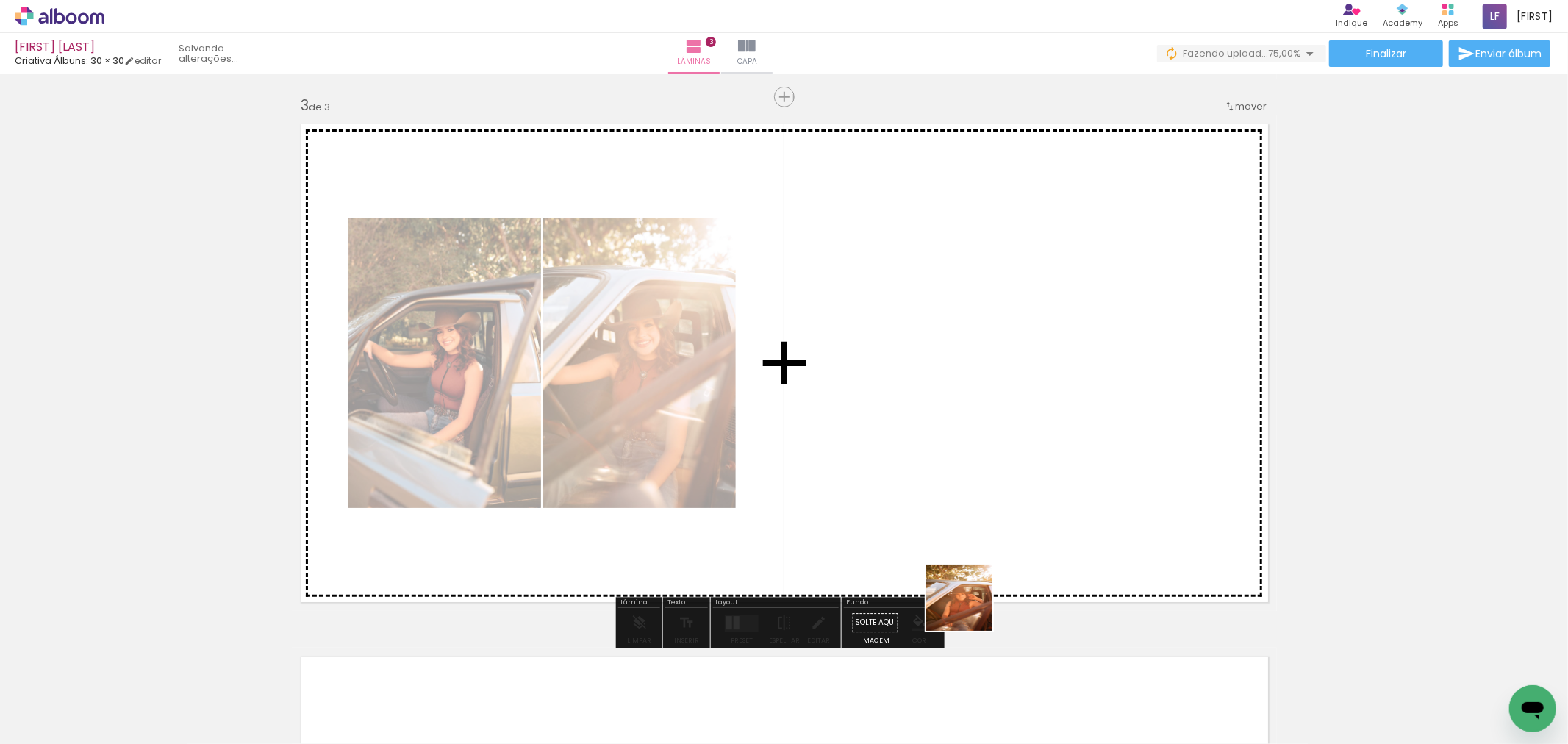 drag, startPoint x: 965, startPoint y: 719, endPoint x: 982, endPoint y: 449, distance: 270.53 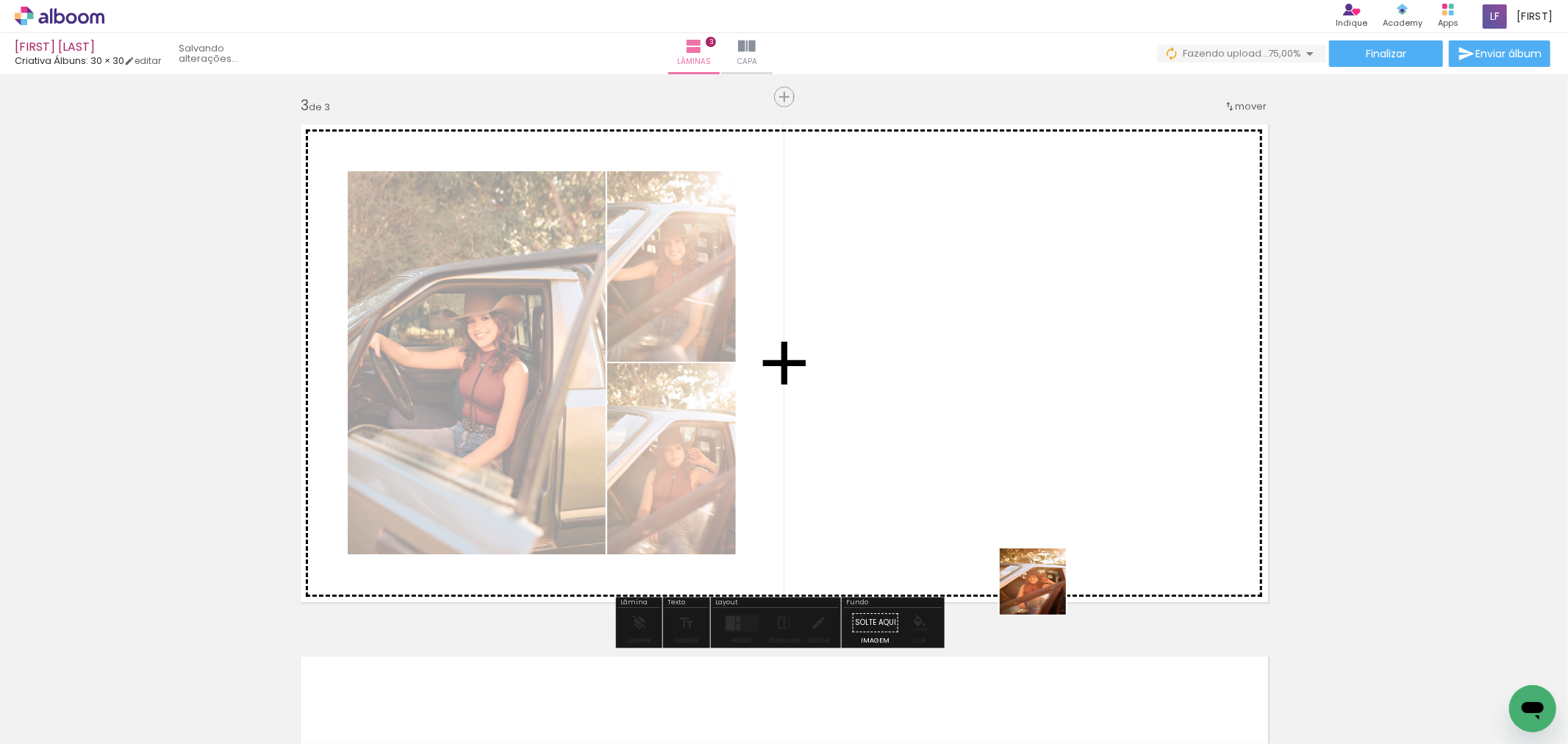 drag, startPoint x: 1042, startPoint y: 706, endPoint x: 1045, endPoint y: 466, distance: 240.0187 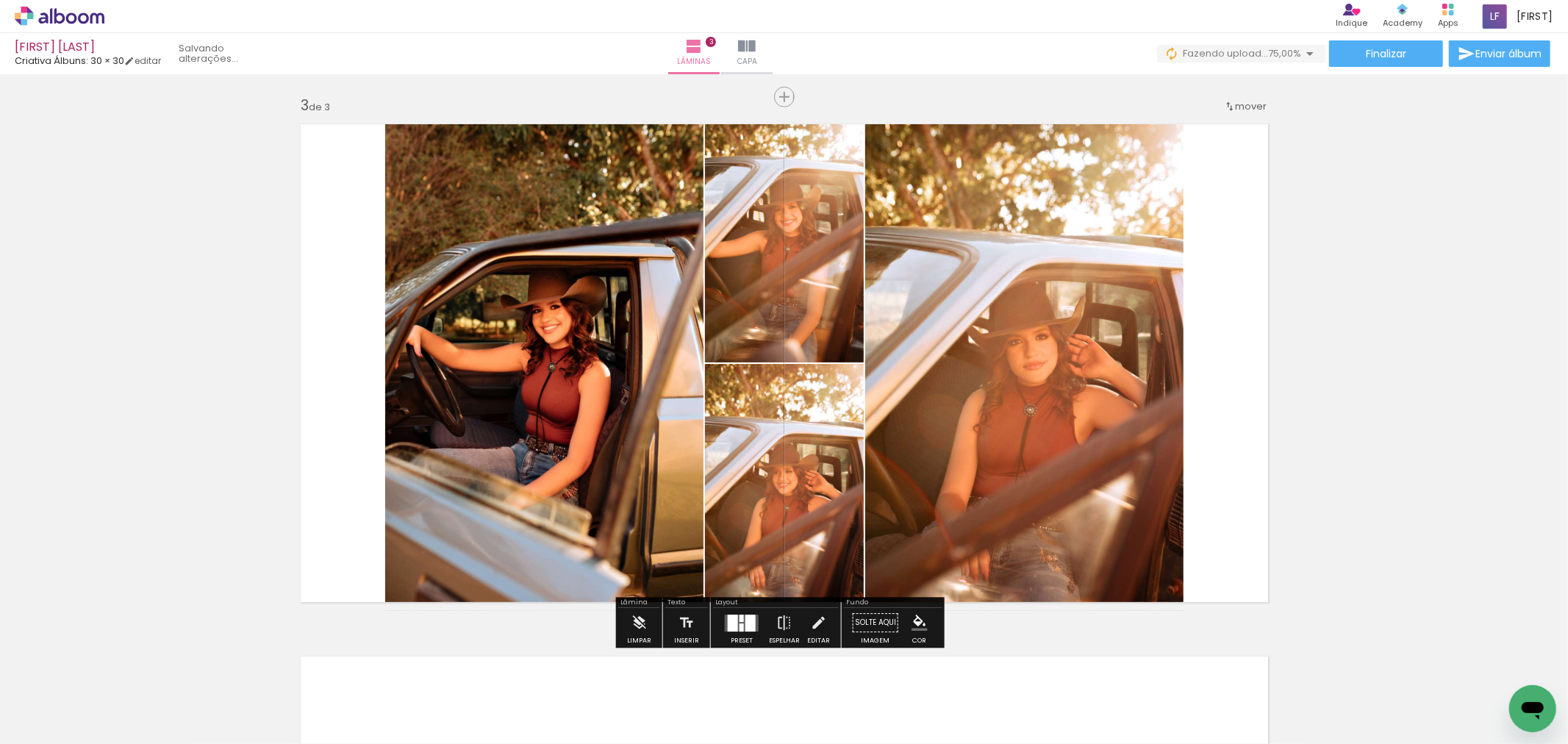 drag, startPoint x: 1126, startPoint y: 709, endPoint x: 1093, endPoint y: 450, distance: 261.09385 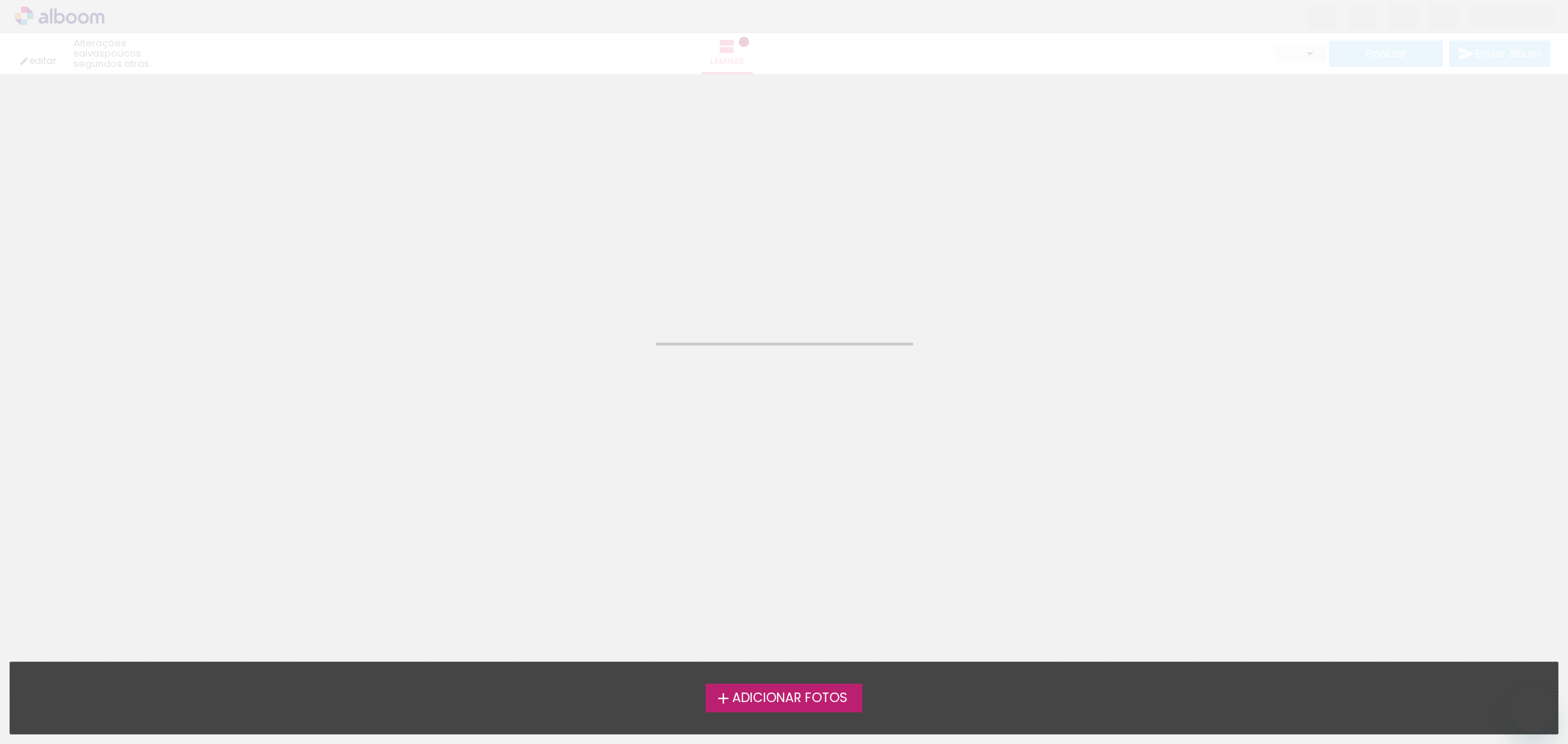 scroll, scrollTop: 0, scrollLeft: 0, axis: both 